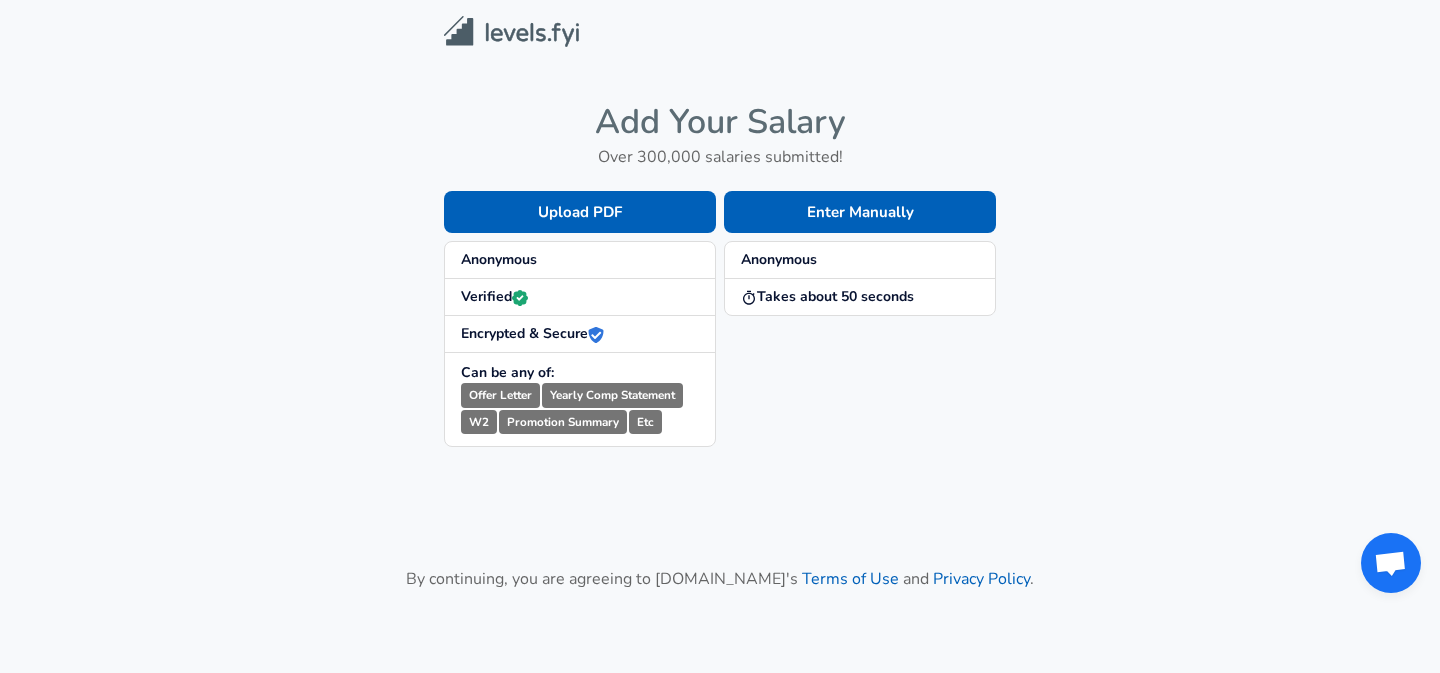scroll, scrollTop: 0, scrollLeft: 0, axis: both 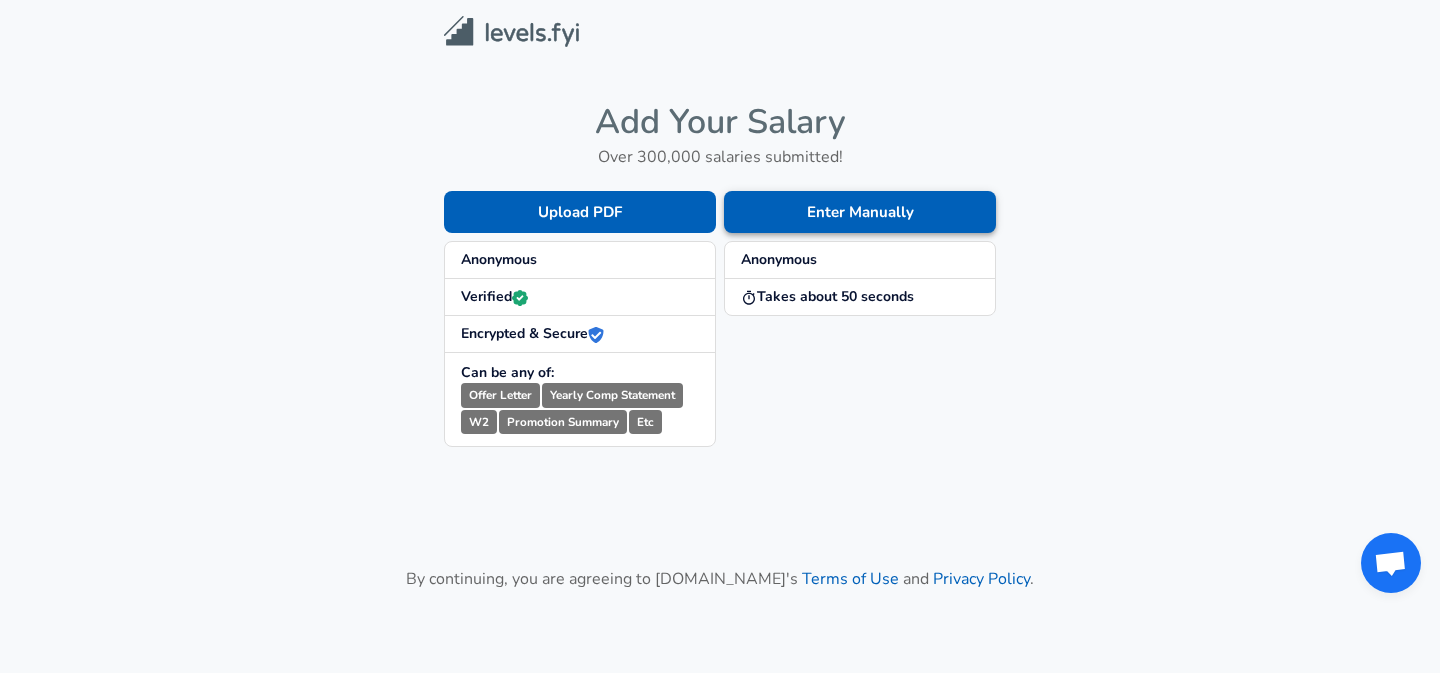 click on "Enter Manually" at bounding box center (860, 212) 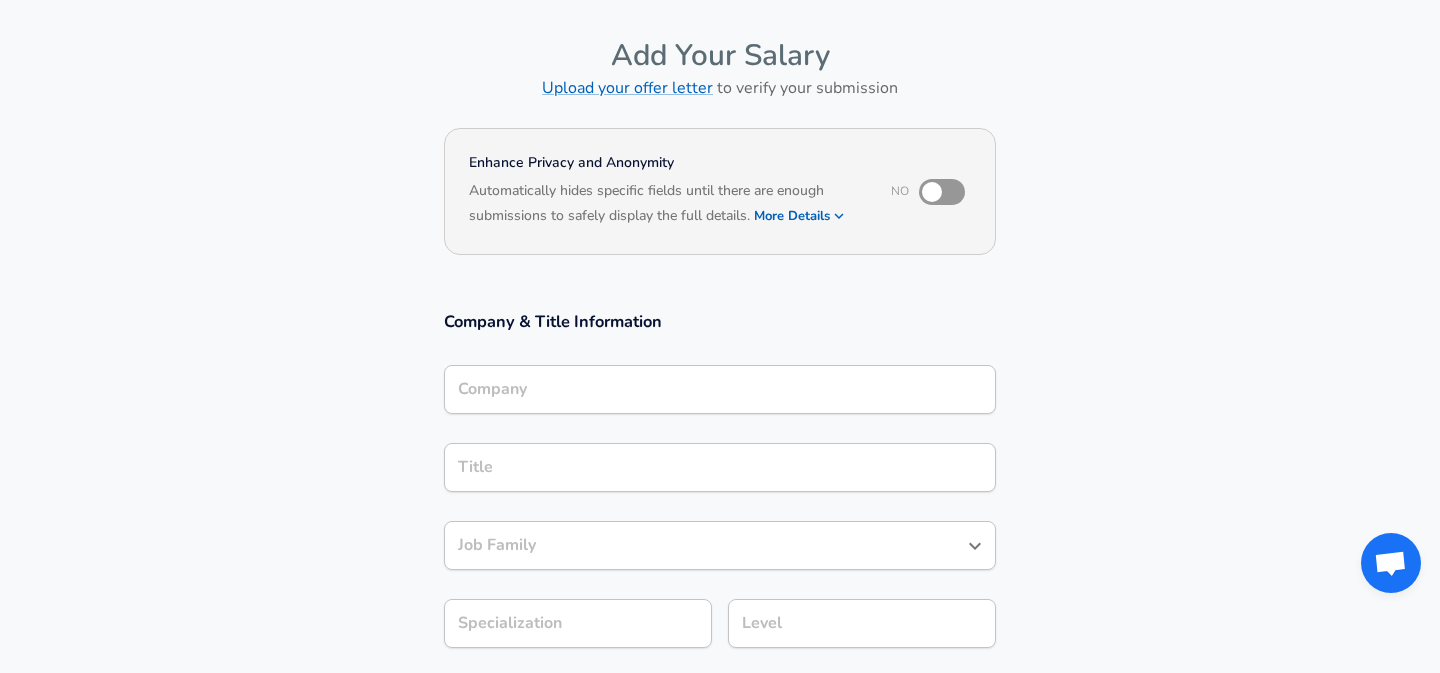 scroll, scrollTop: 0, scrollLeft: 0, axis: both 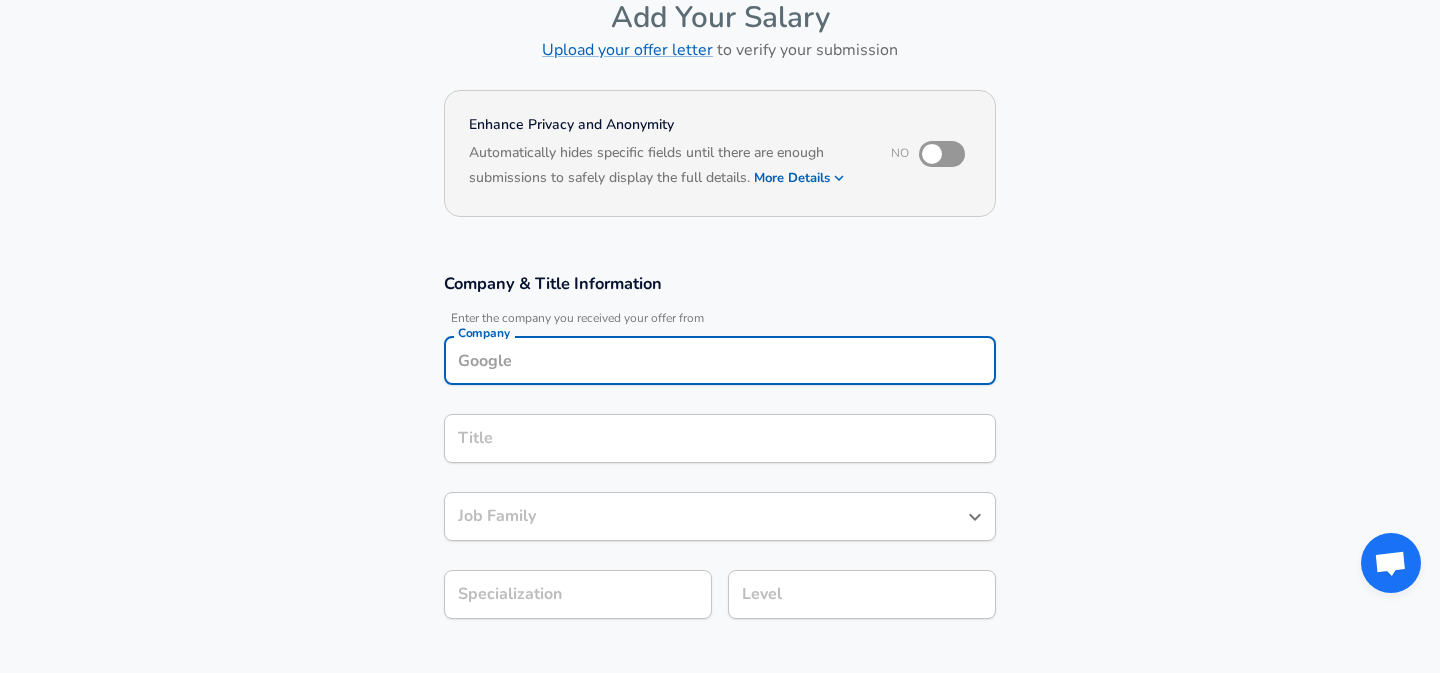 click on "Company" at bounding box center (720, 360) 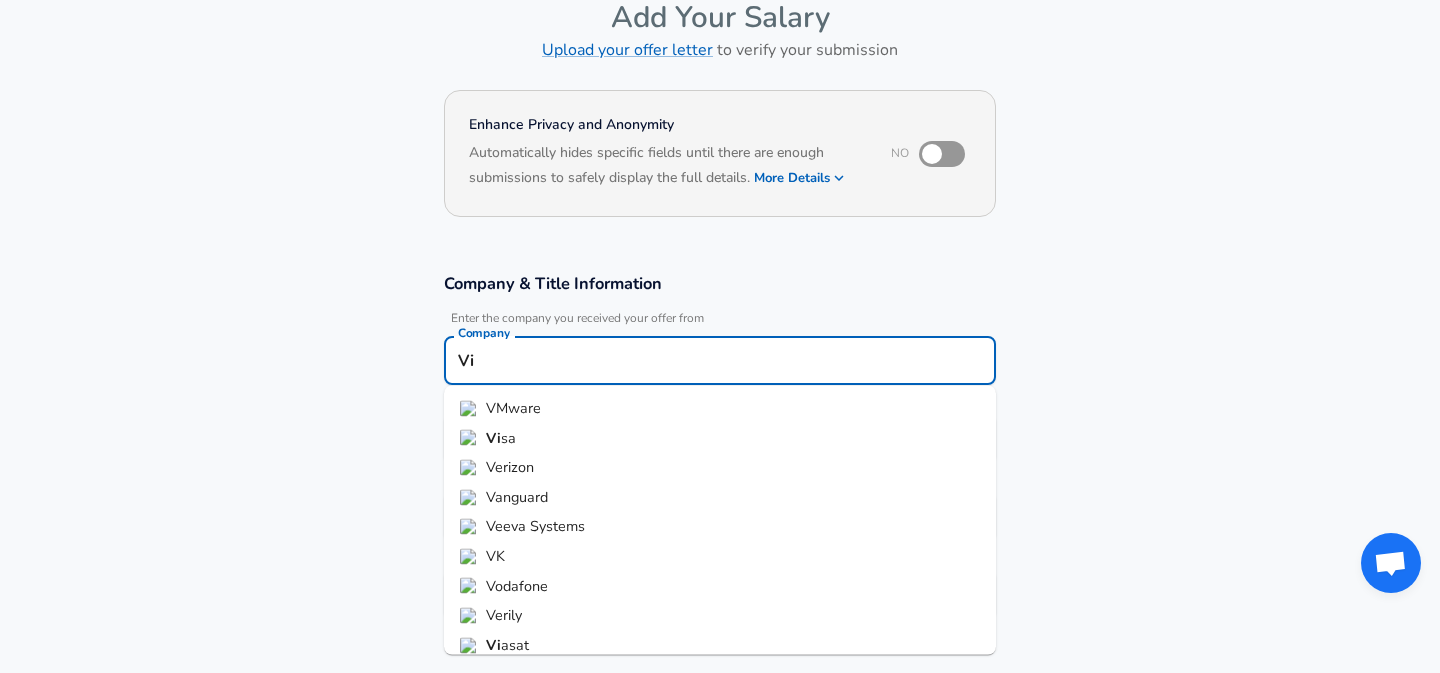 type on "V" 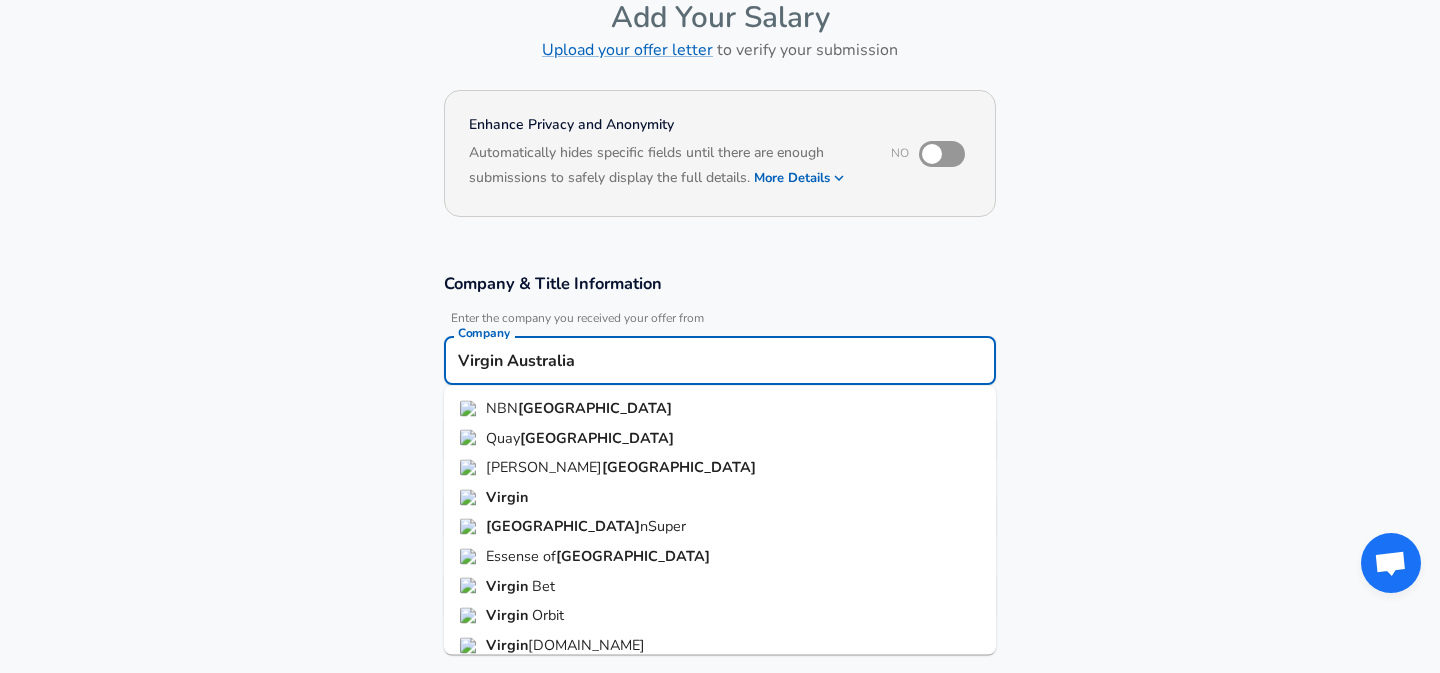 scroll, scrollTop: 72, scrollLeft: 0, axis: vertical 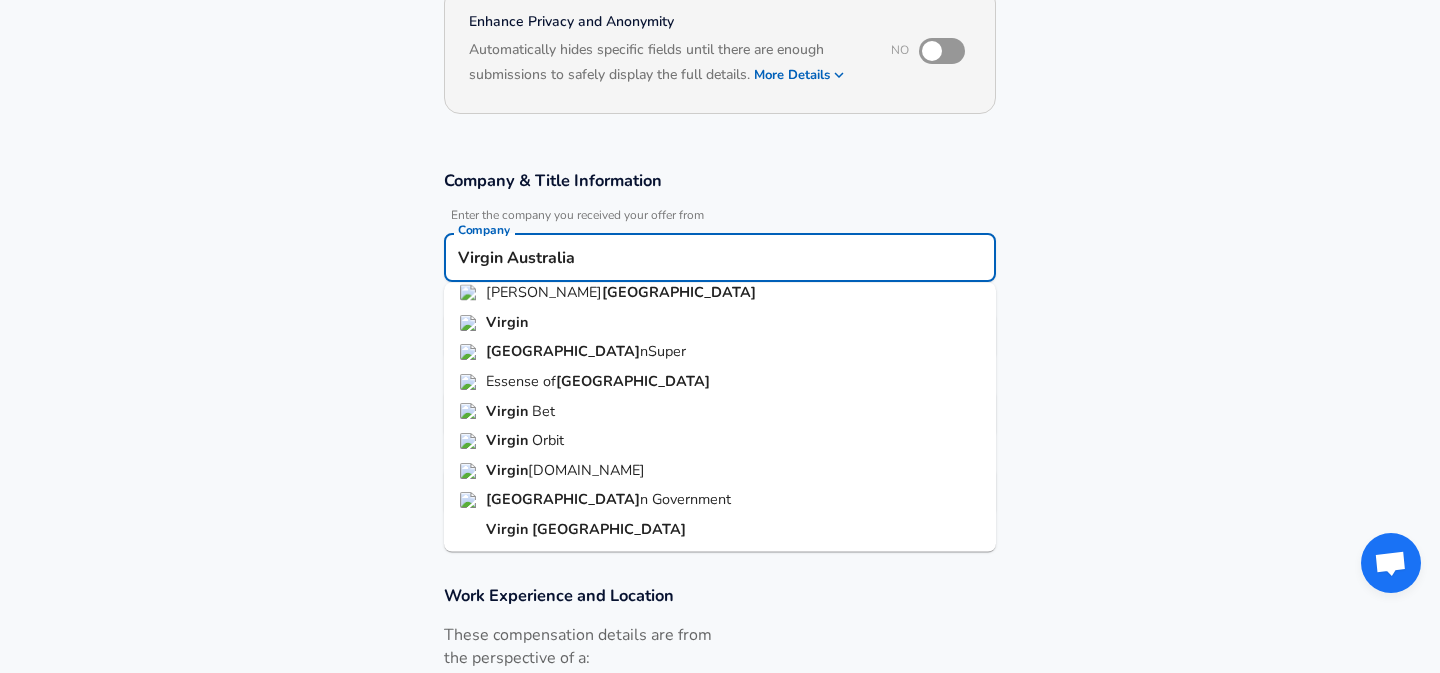 click on "[GEOGRAPHIC_DATA]" at bounding box center [609, 529] 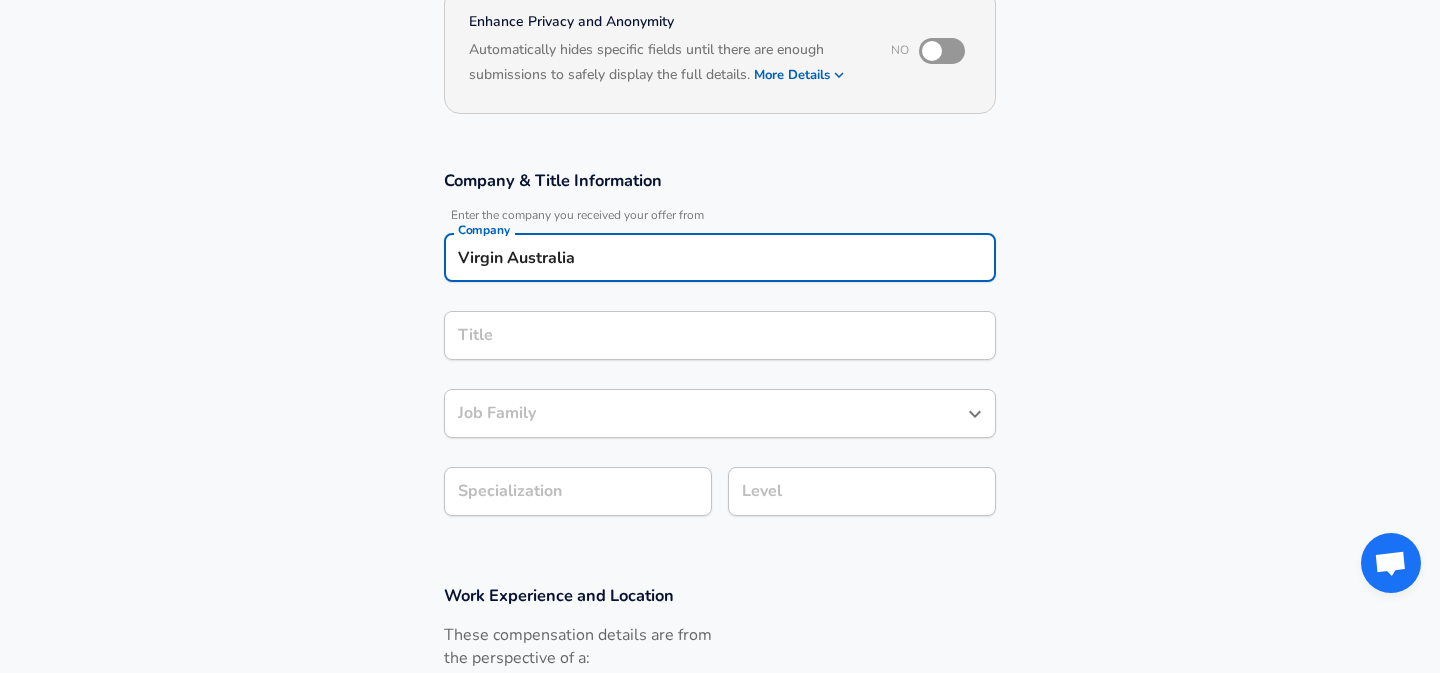click on "Title" at bounding box center [720, 335] 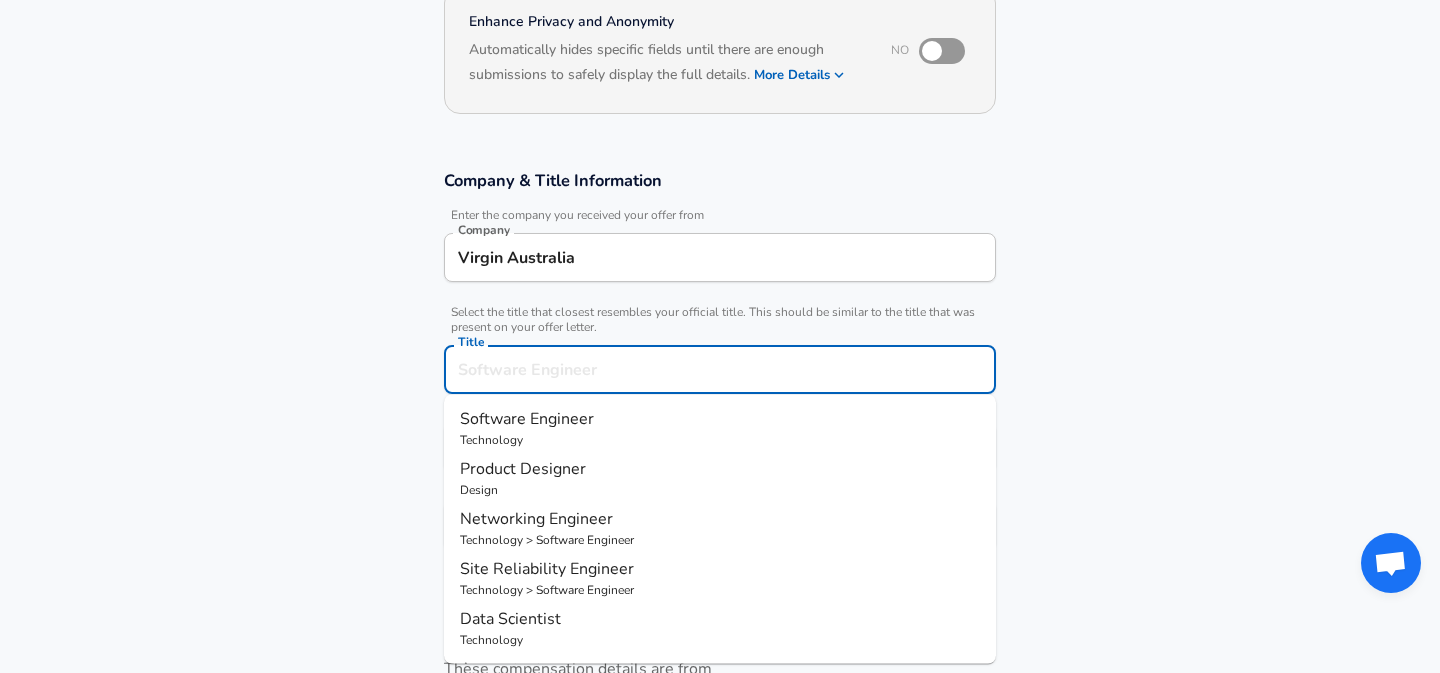 scroll, scrollTop: 250, scrollLeft: 0, axis: vertical 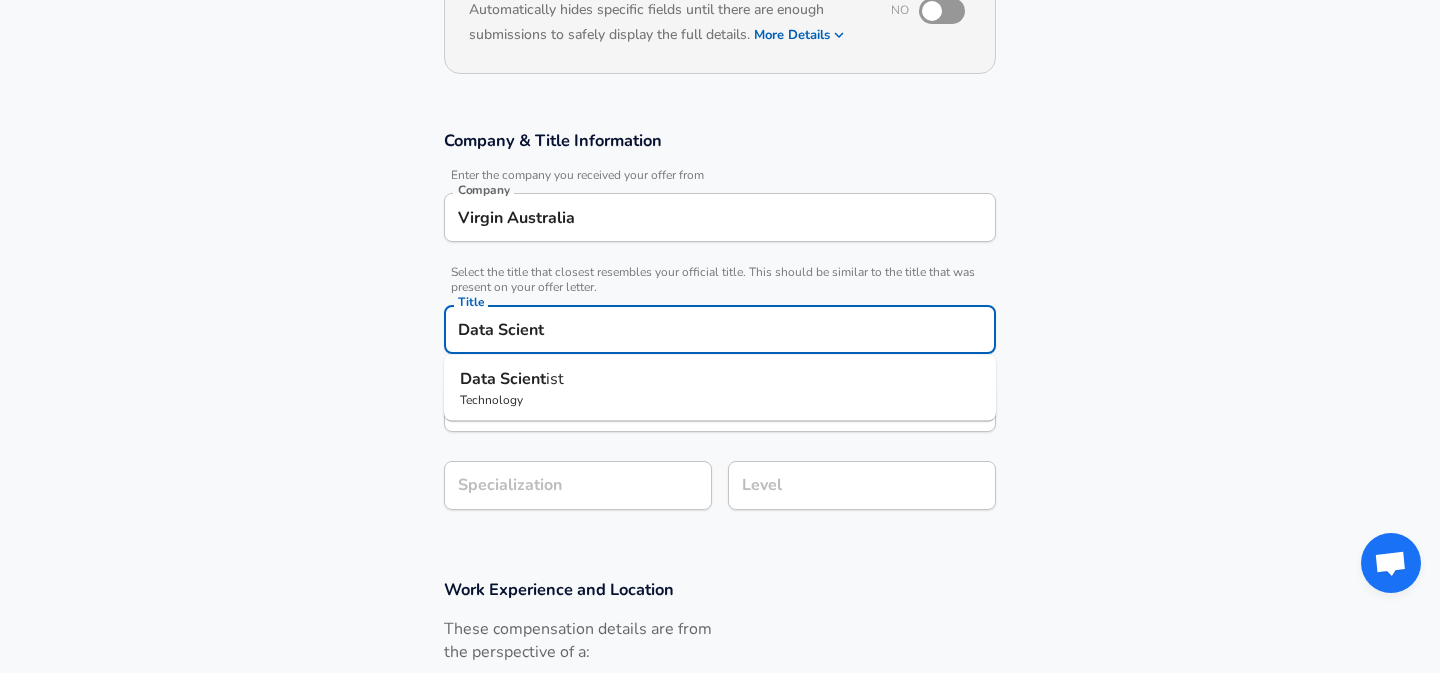click on "Technology" at bounding box center (720, 400) 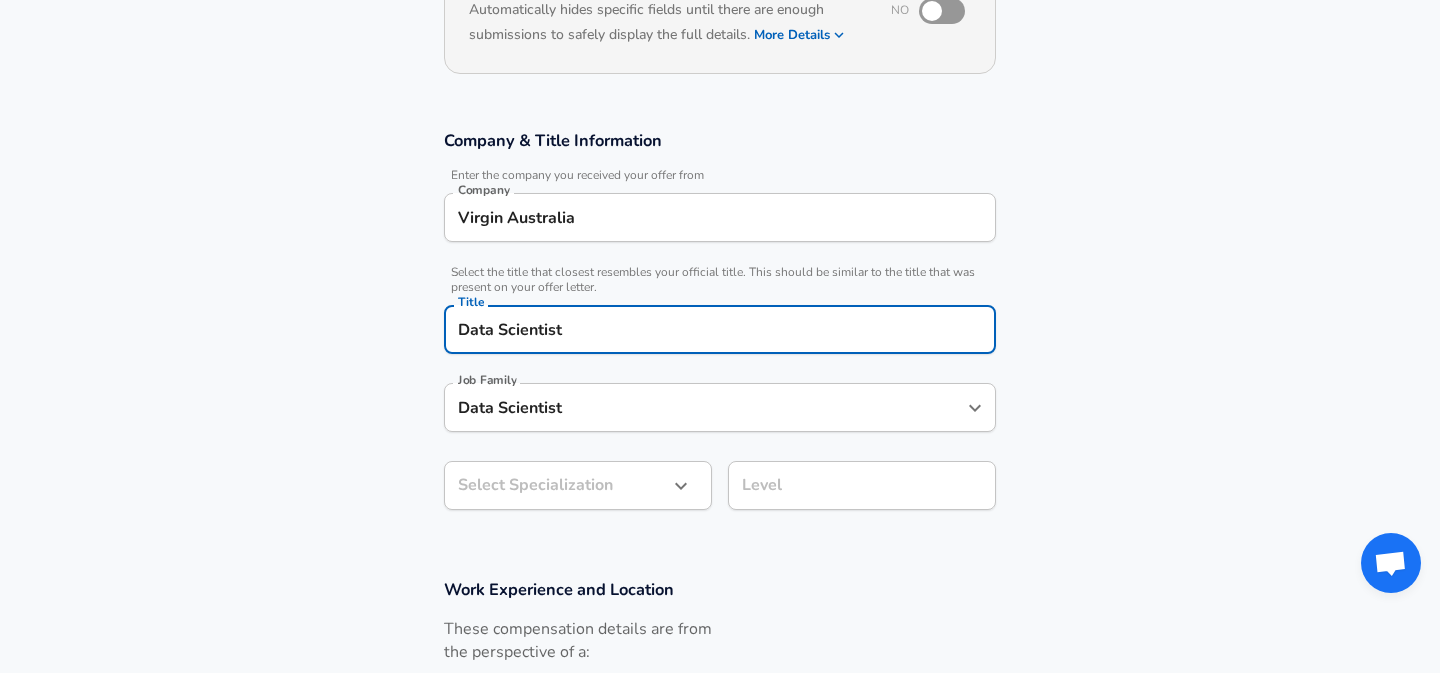 type on "Data Scientist" 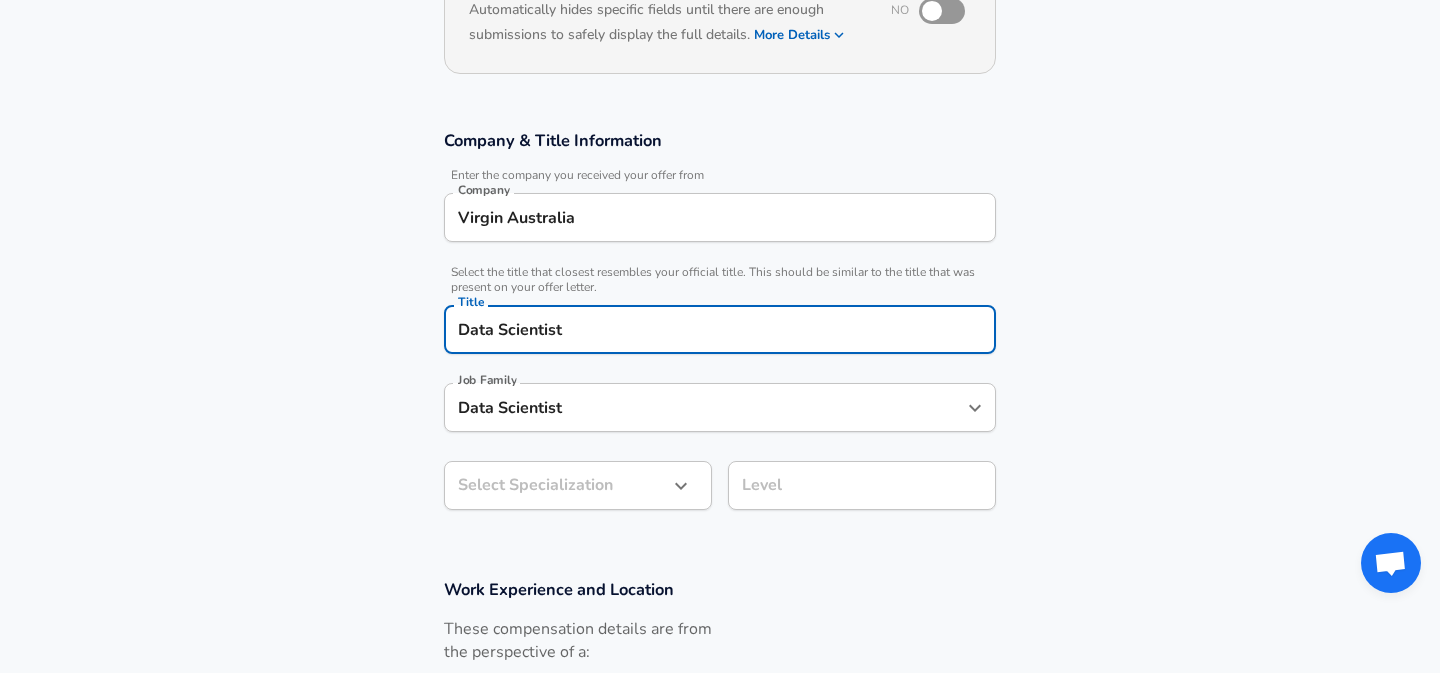 click on "Restart Add Your Salary Upload your offer letter   to verify your submission Enhance Privacy and Anonymity No Automatically hides specific fields until there are enough submissions to safely display the full details.   More Details Based on your submission and the data points that we have already collected, we will automatically hide and anonymize specific fields if there aren't enough data points to remain sufficiently anonymous. Company & Title Information   Enter the company you received your offer from Company Virgin Australia Company   Select the title that closest resembles your official title. This should be similar to the title that was present on your offer letter. Title Data Scientist Title Job Family Data Scientist Job Family Select Specialization ​ Select Specialization Level Level Work Experience and Location These compensation details are from the perspective of a: New Offer Employee Submit Salary By continuing, you are agreeing to [DOMAIN_NAME][PERSON_NAME]'s   Terms of Use   and   Privacy Policy . 2025" at bounding box center (720, 86) 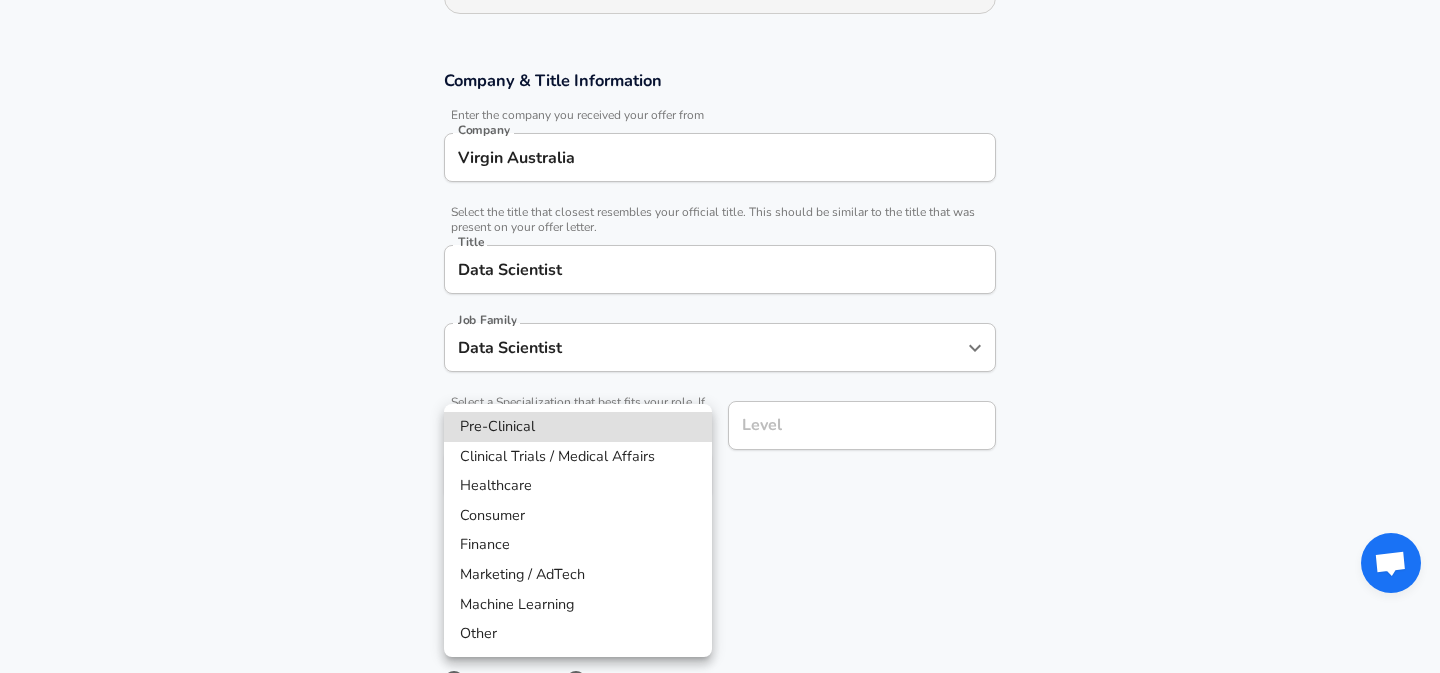 click on "Other" at bounding box center [578, 634] 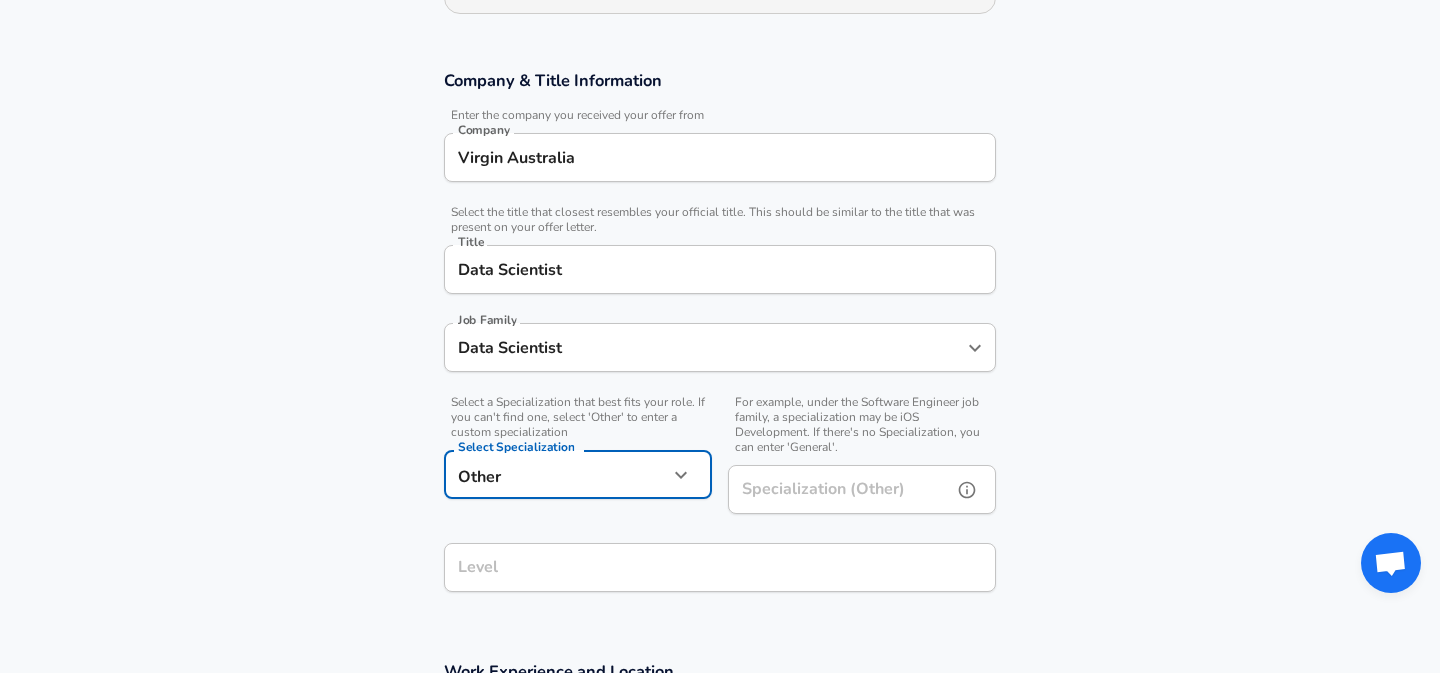 click on "Specialization (Other)" at bounding box center [836, 489] 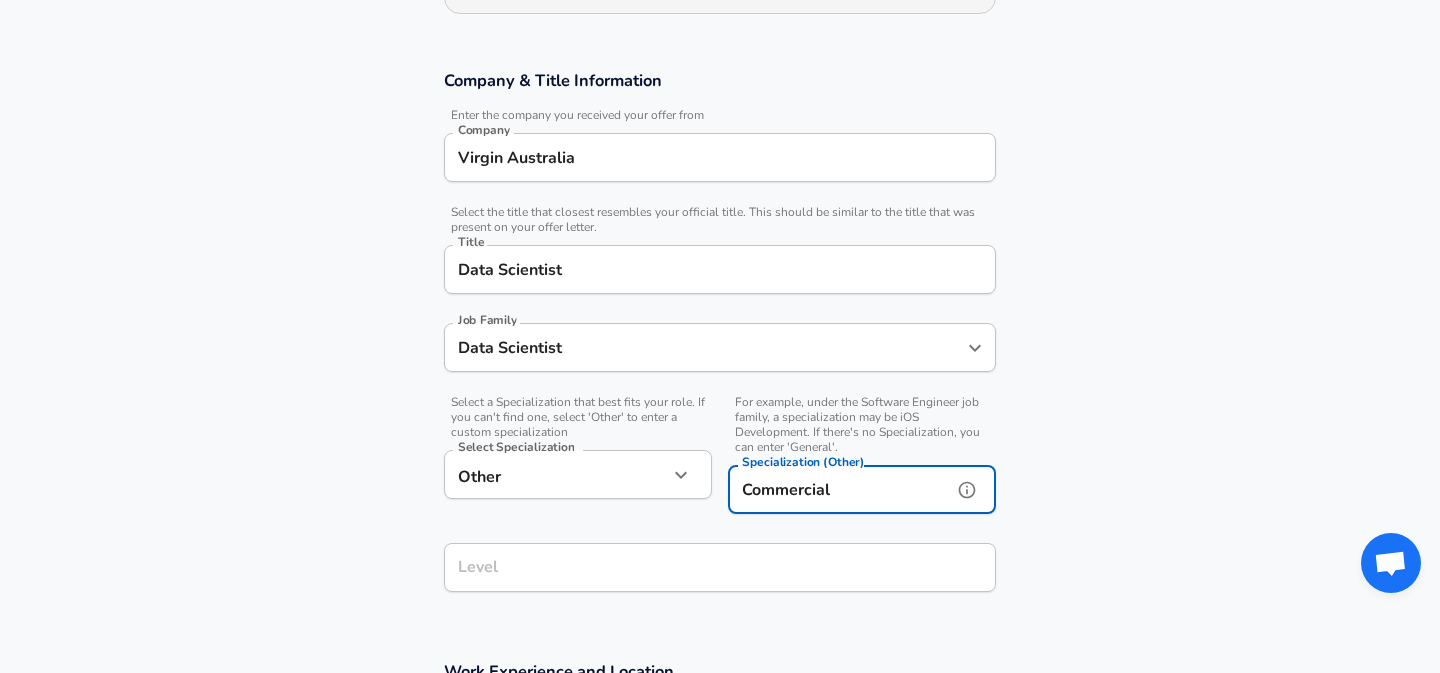 type on "Commercial" 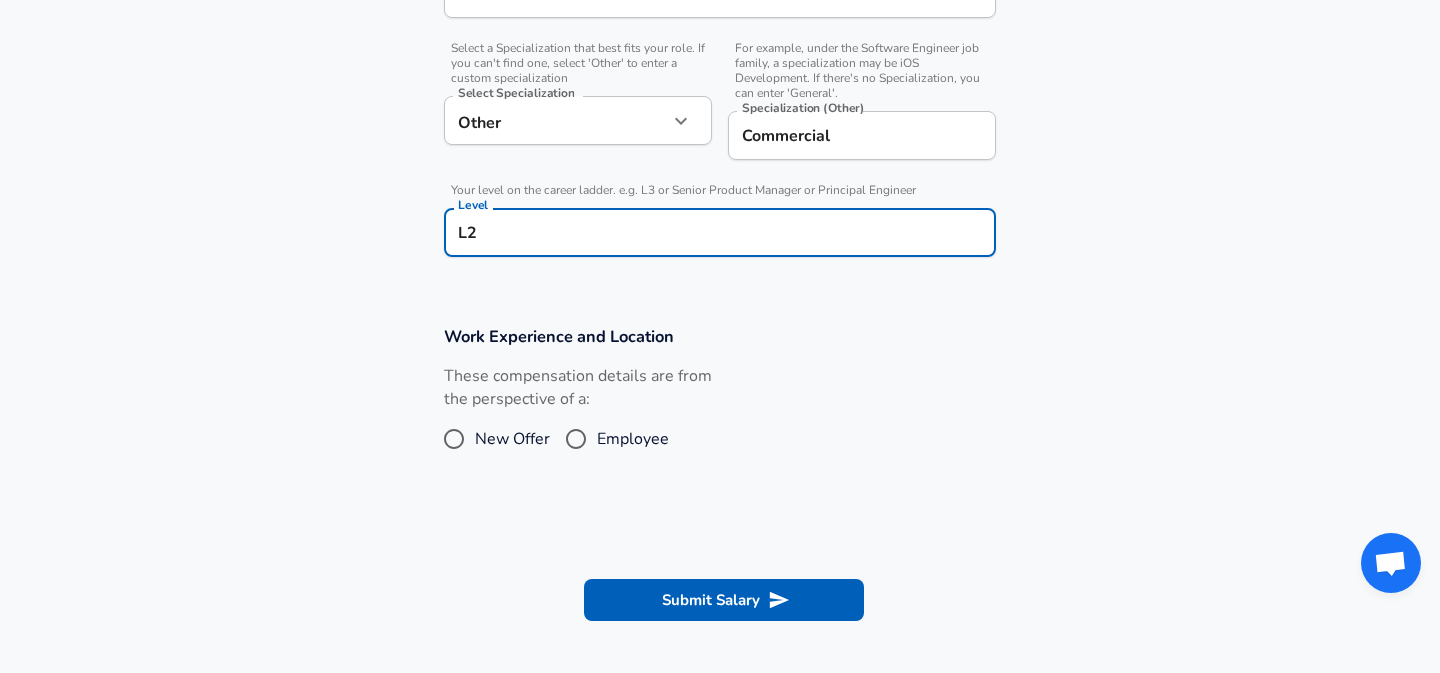 scroll, scrollTop: 692, scrollLeft: 0, axis: vertical 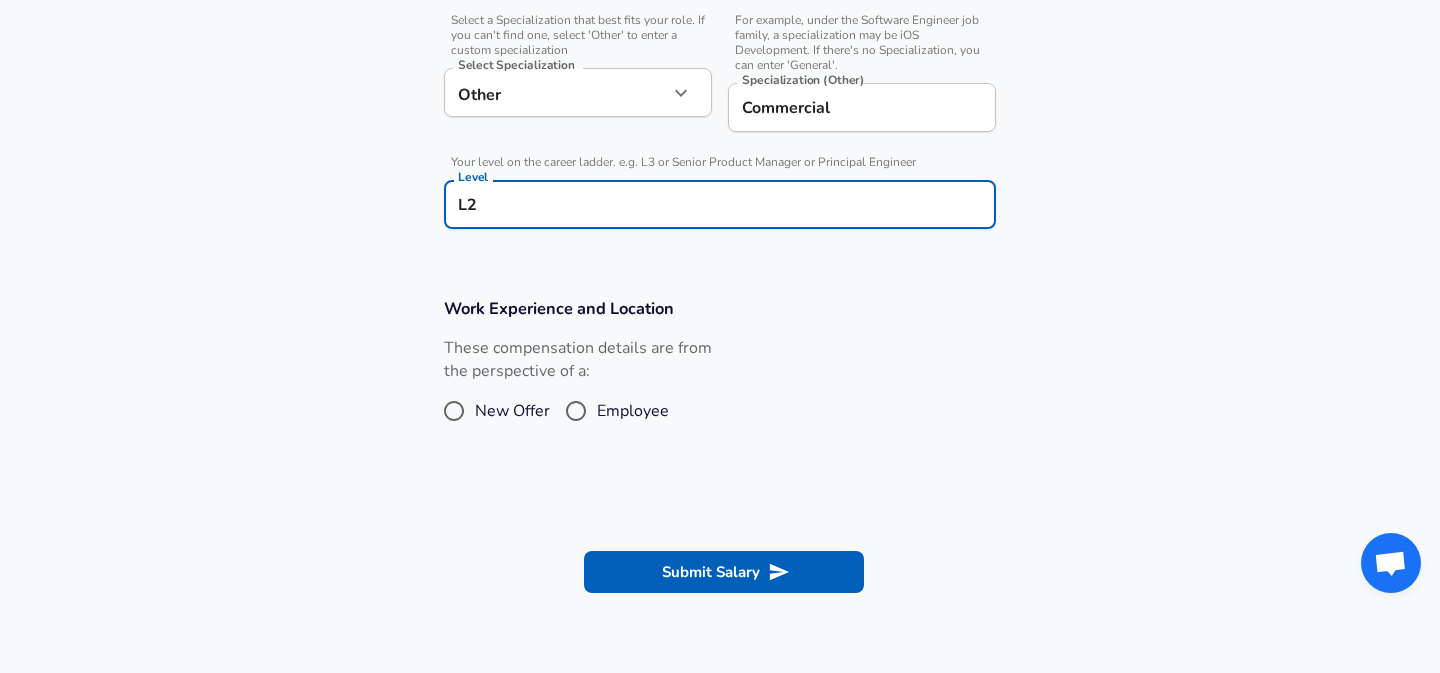 type on "L2" 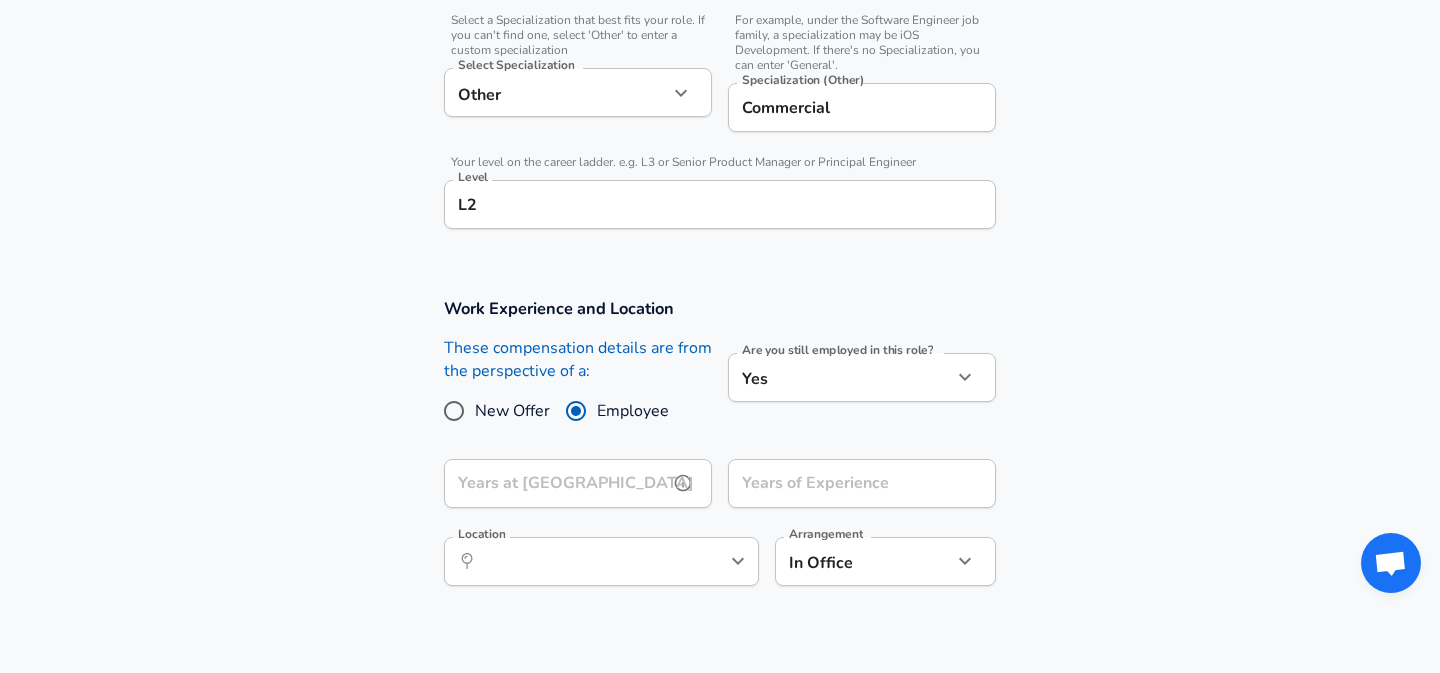 click on "Years at [GEOGRAPHIC_DATA]" at bounding box center [556, 483] 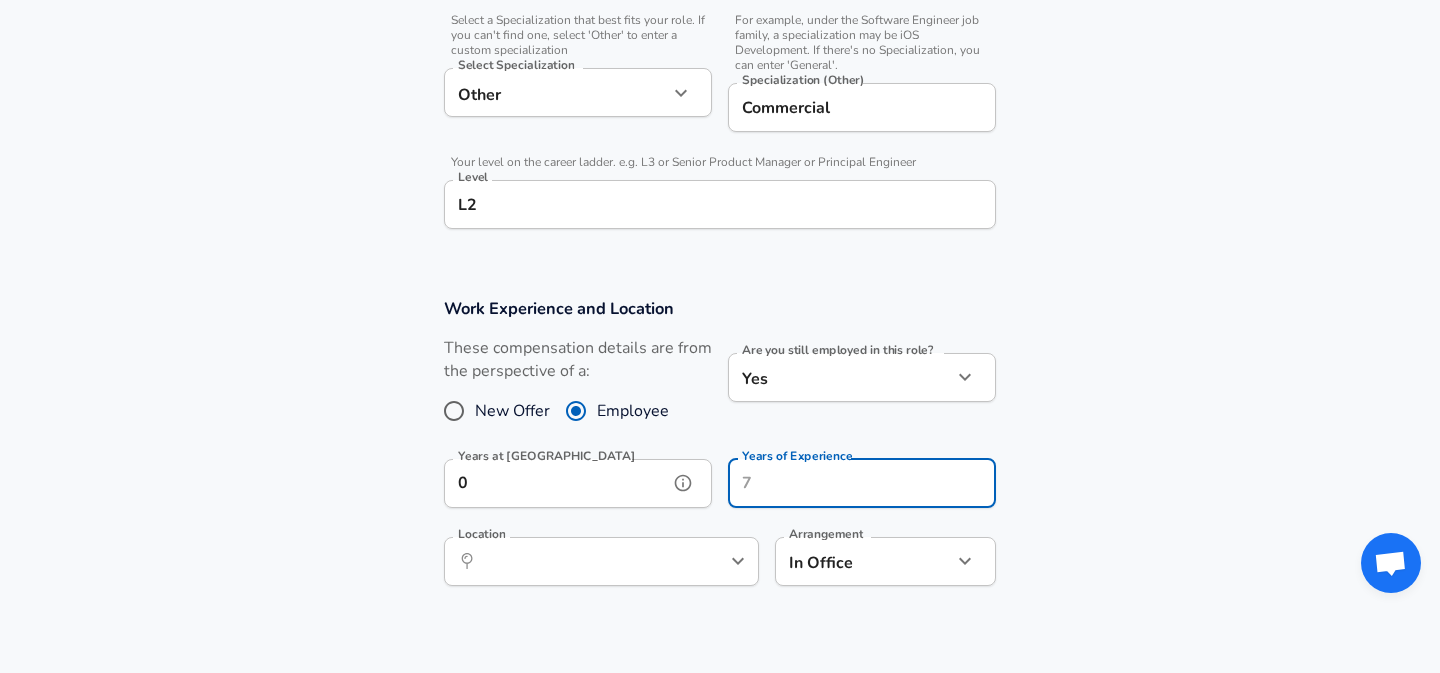 click on "0" at bounding box center [556, 483] 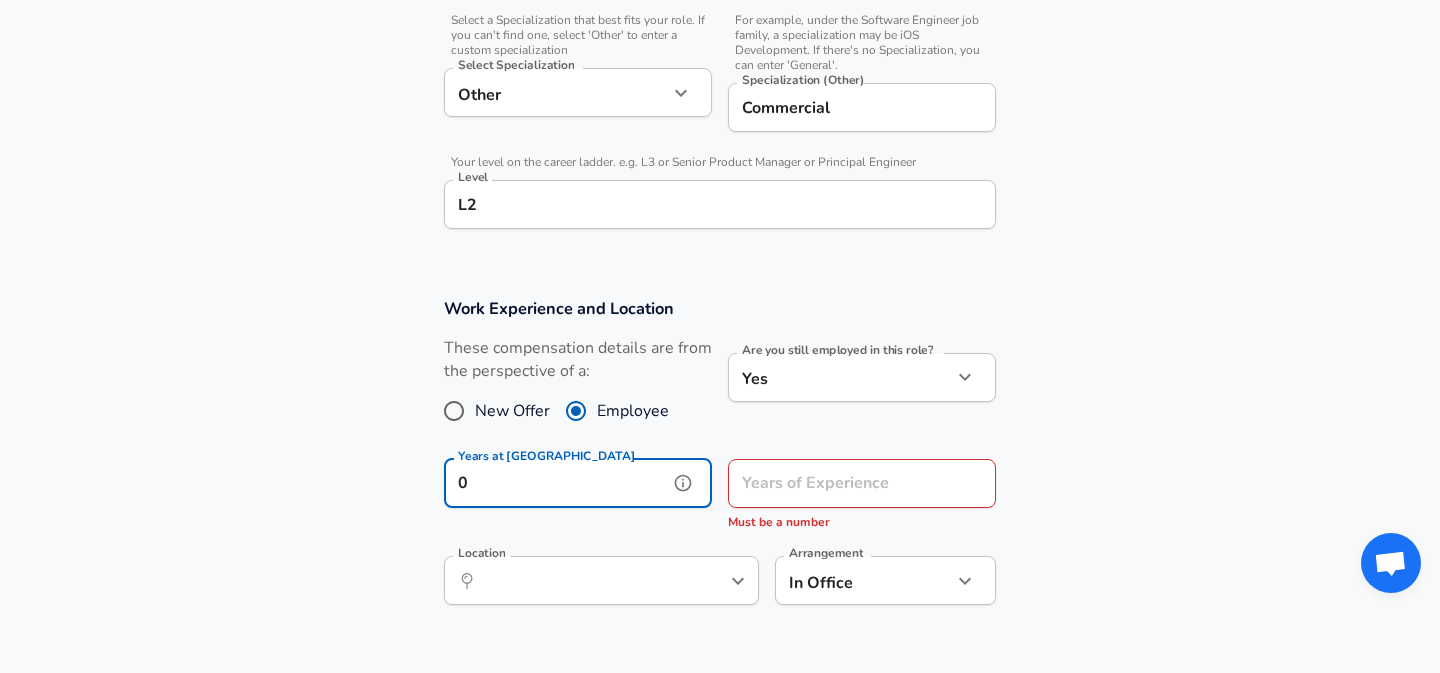 click 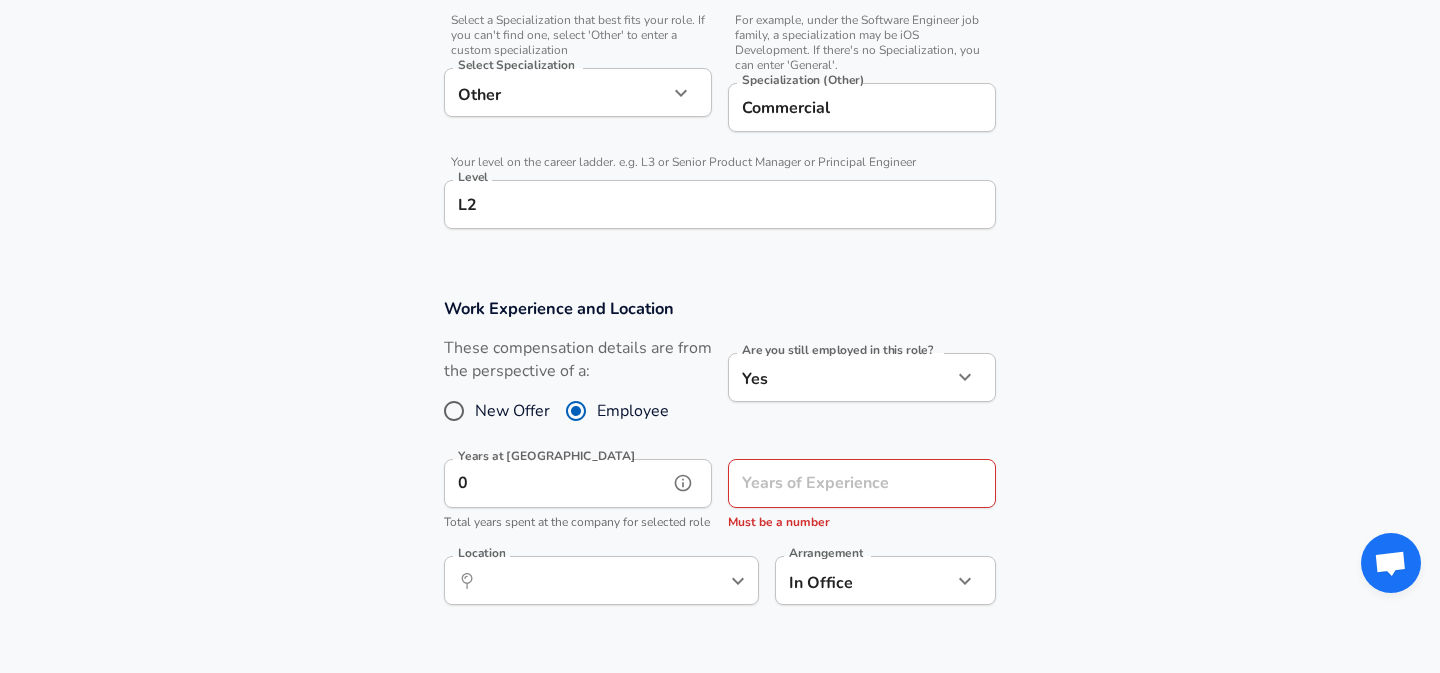 click on "0" at bounding box center (556, 483) 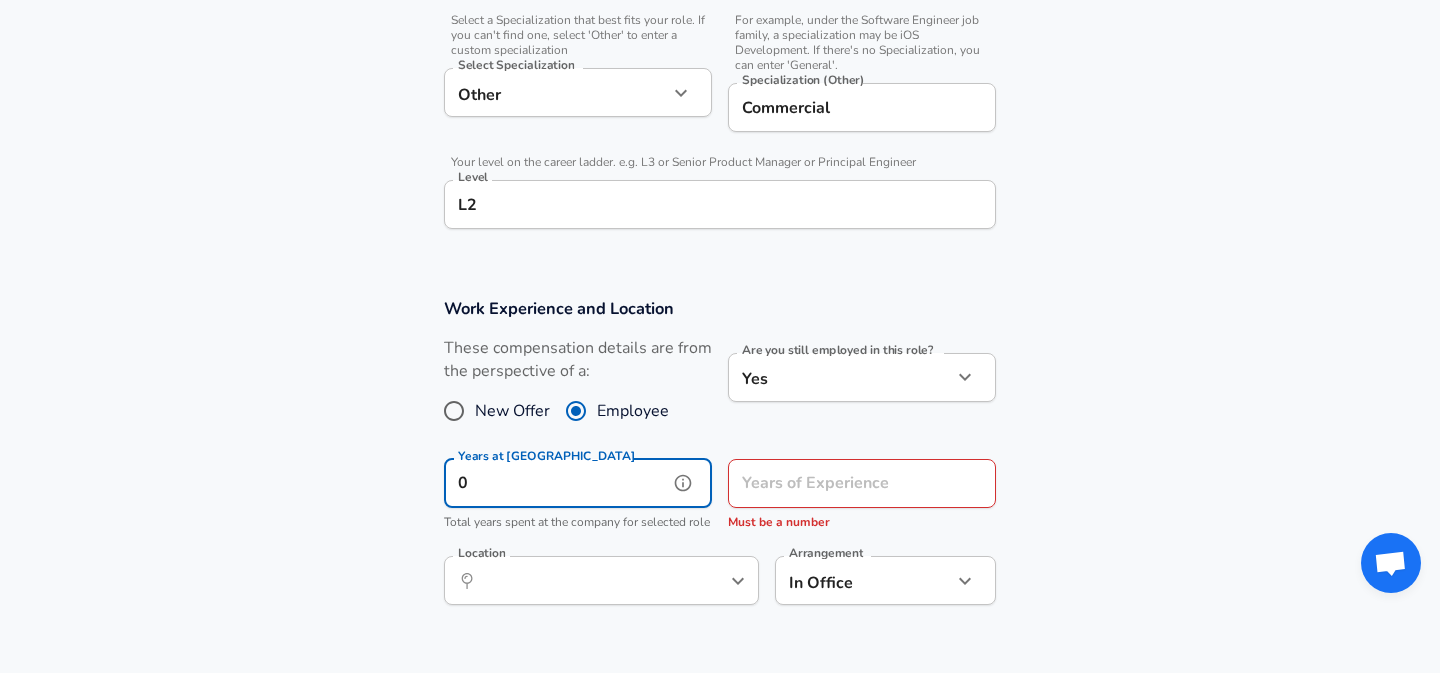 click on "0" at bounding box center (556, 483) 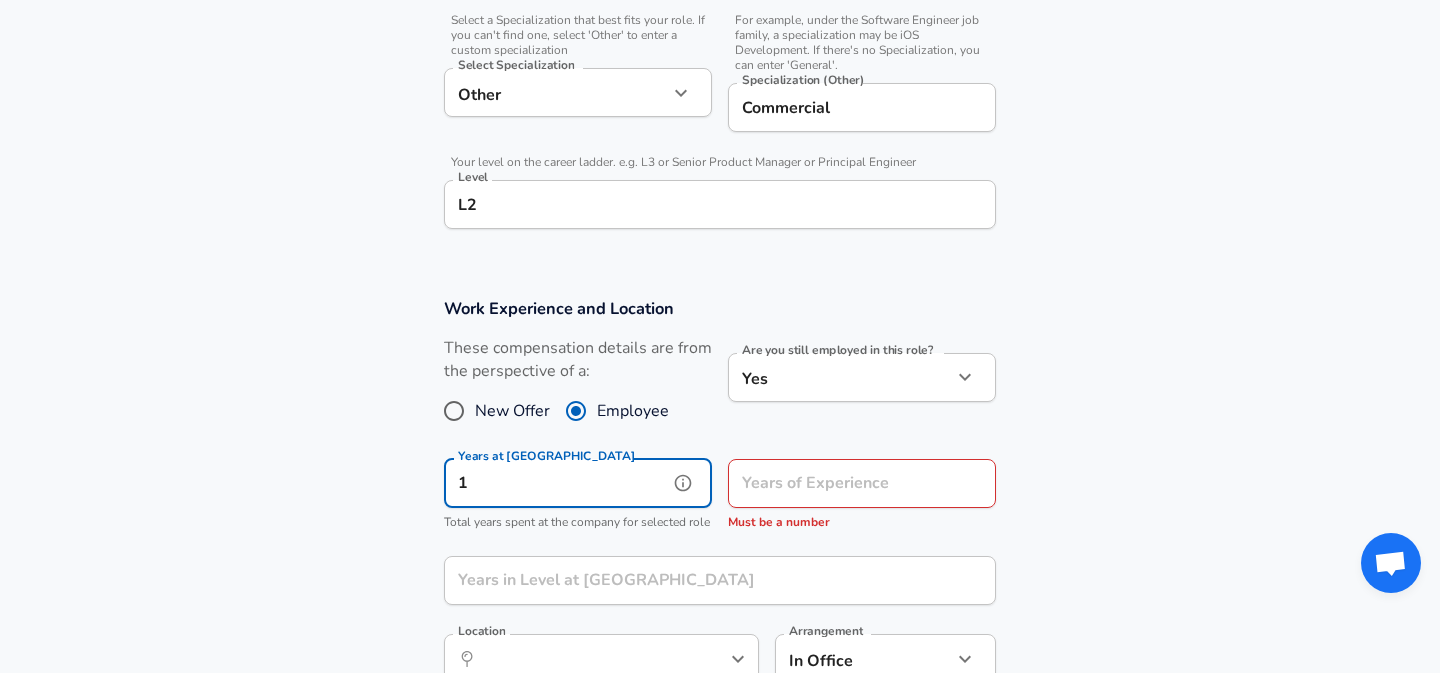 type on "1" 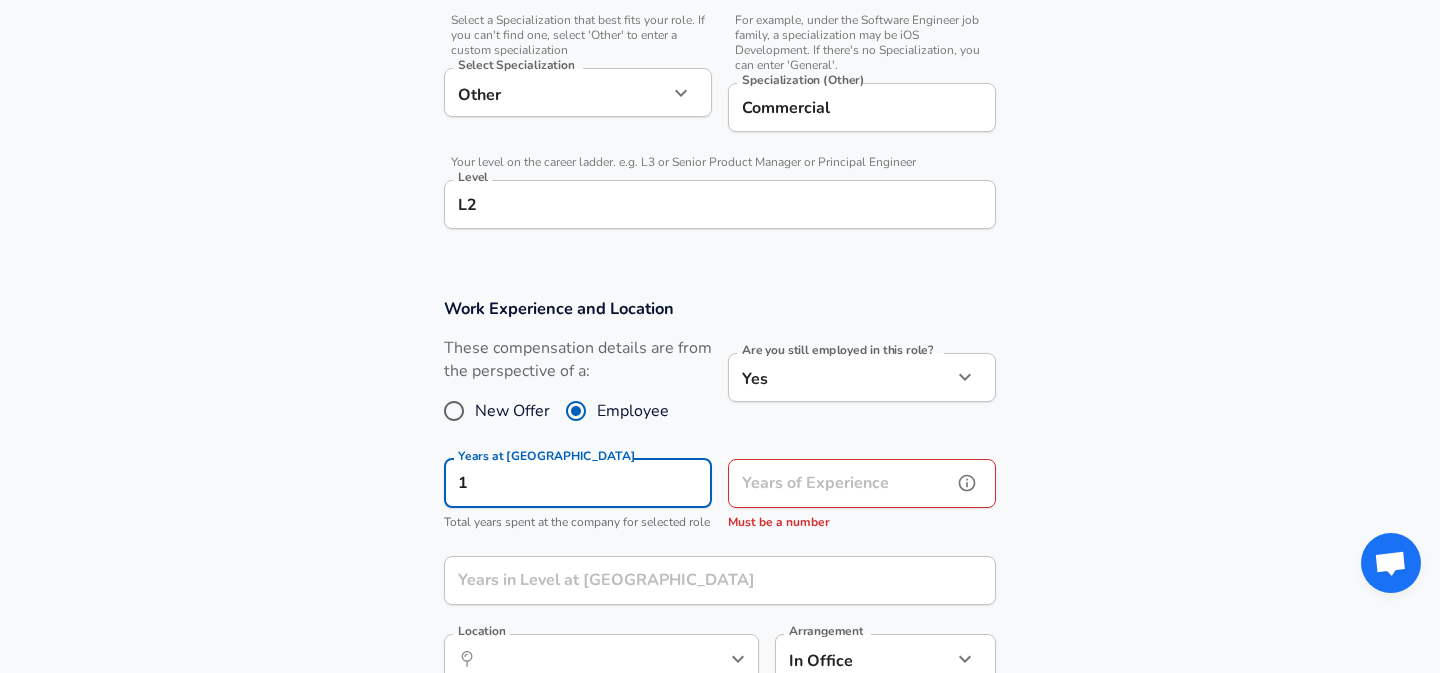 click on "Years of Experience" at bounding box center [840, 483] 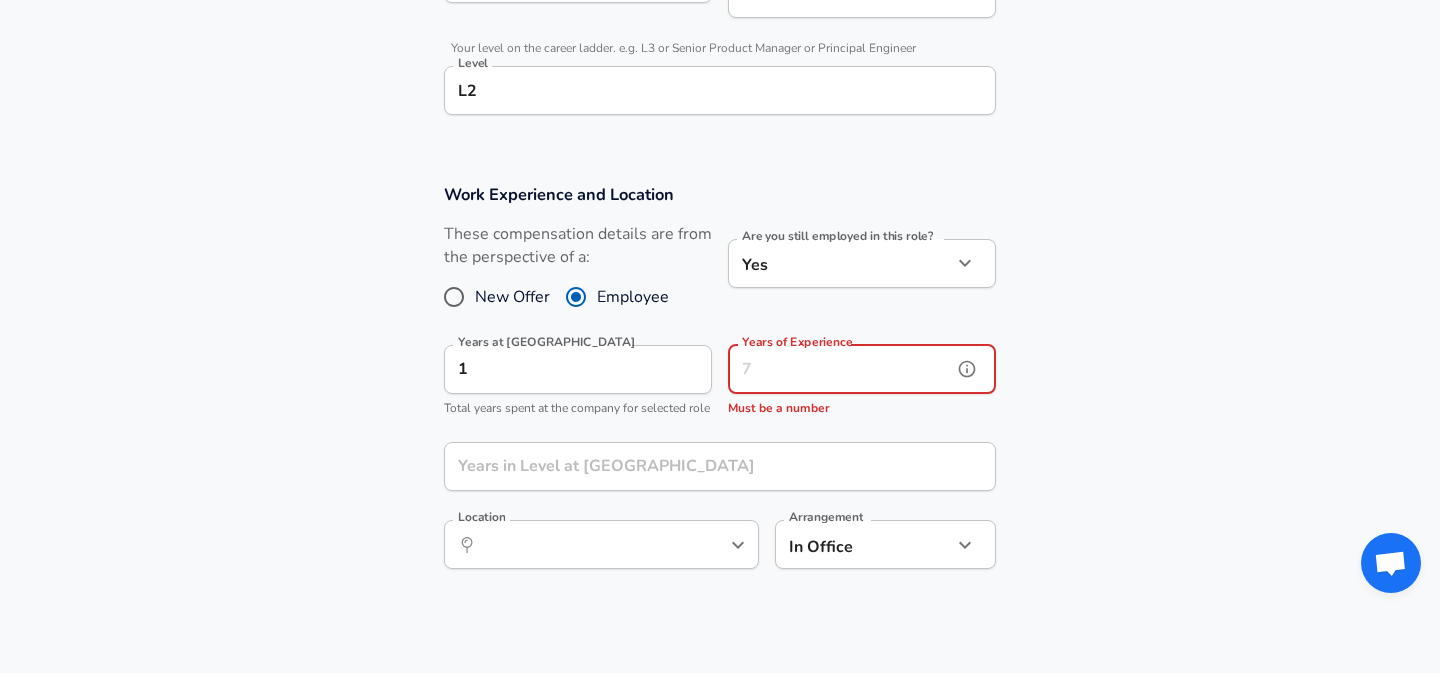 scroll, scrollTop: 830, scrollLeft: 0, axis: vertical 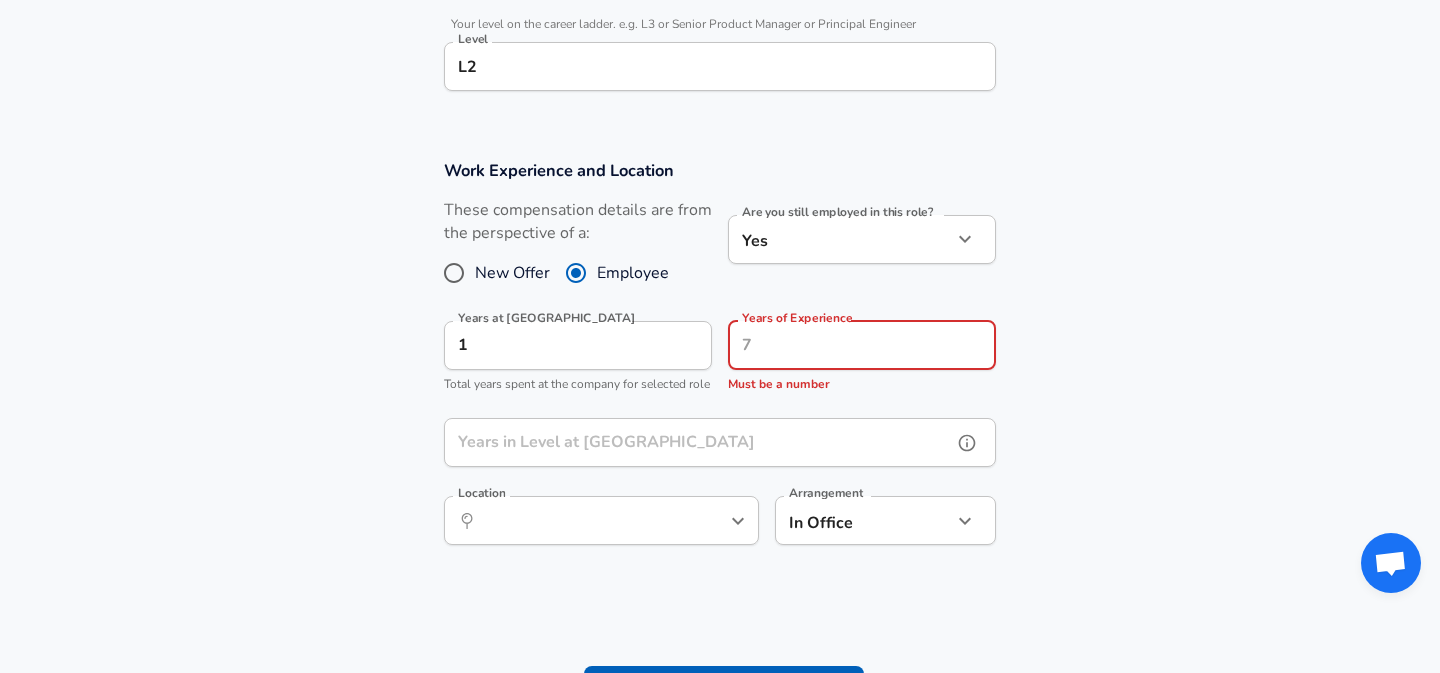 click on "Years in Level at [GEOGRAPHIC_DATA]" at bounding box center [698, 442] 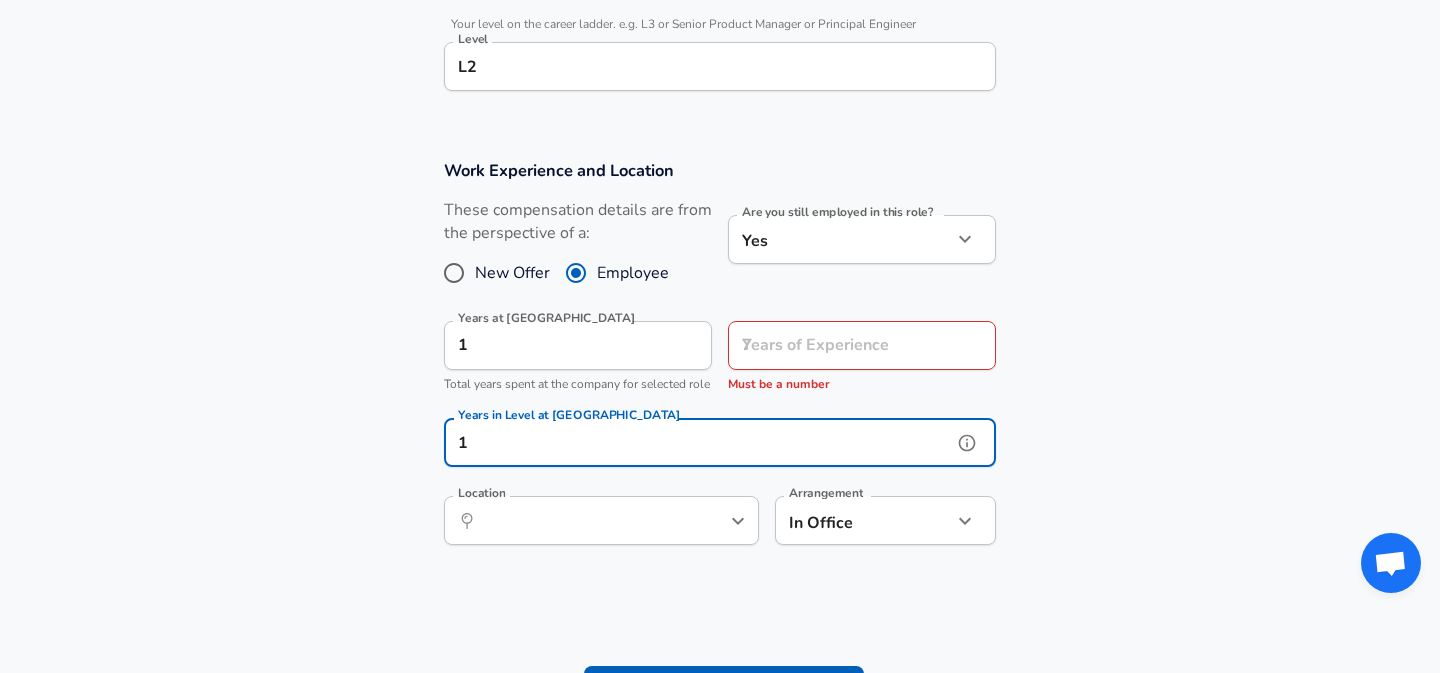 type on "1" 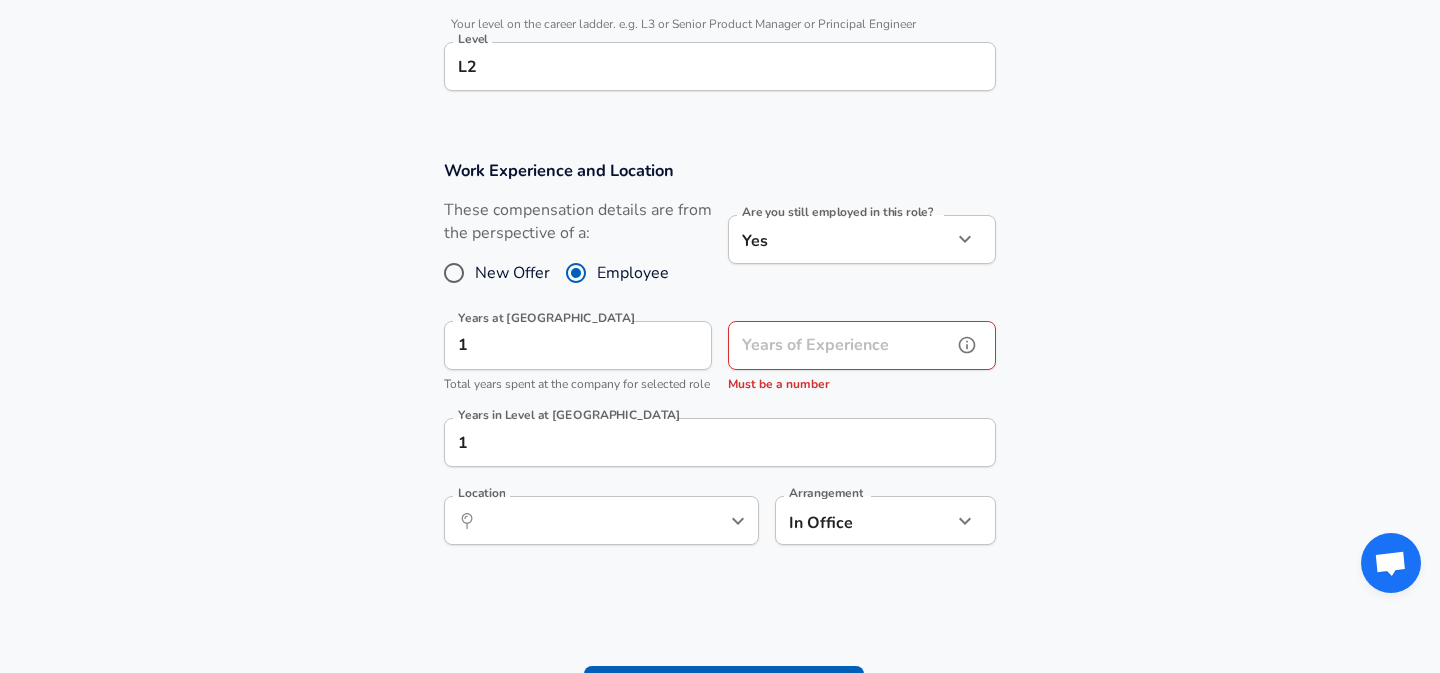 click on "Years of Experience" at bounding box center (840, 345) 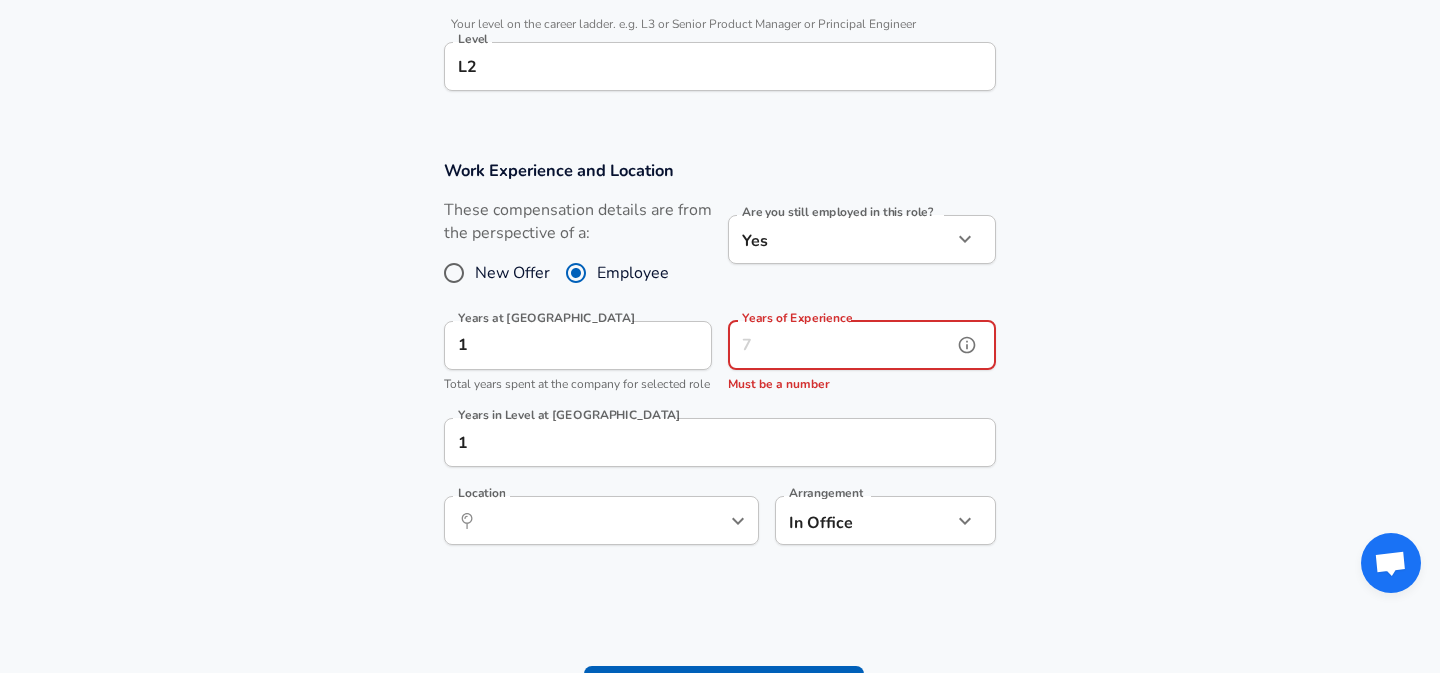 type on "5" 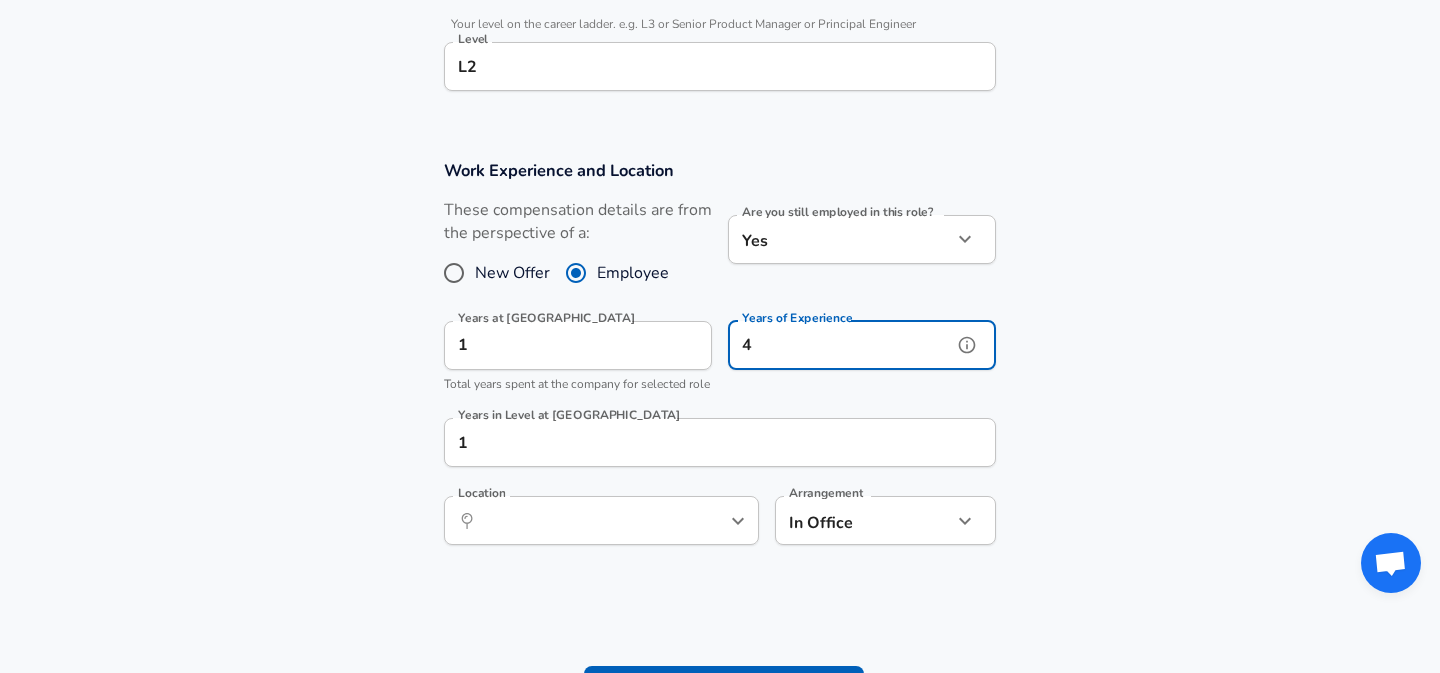 click 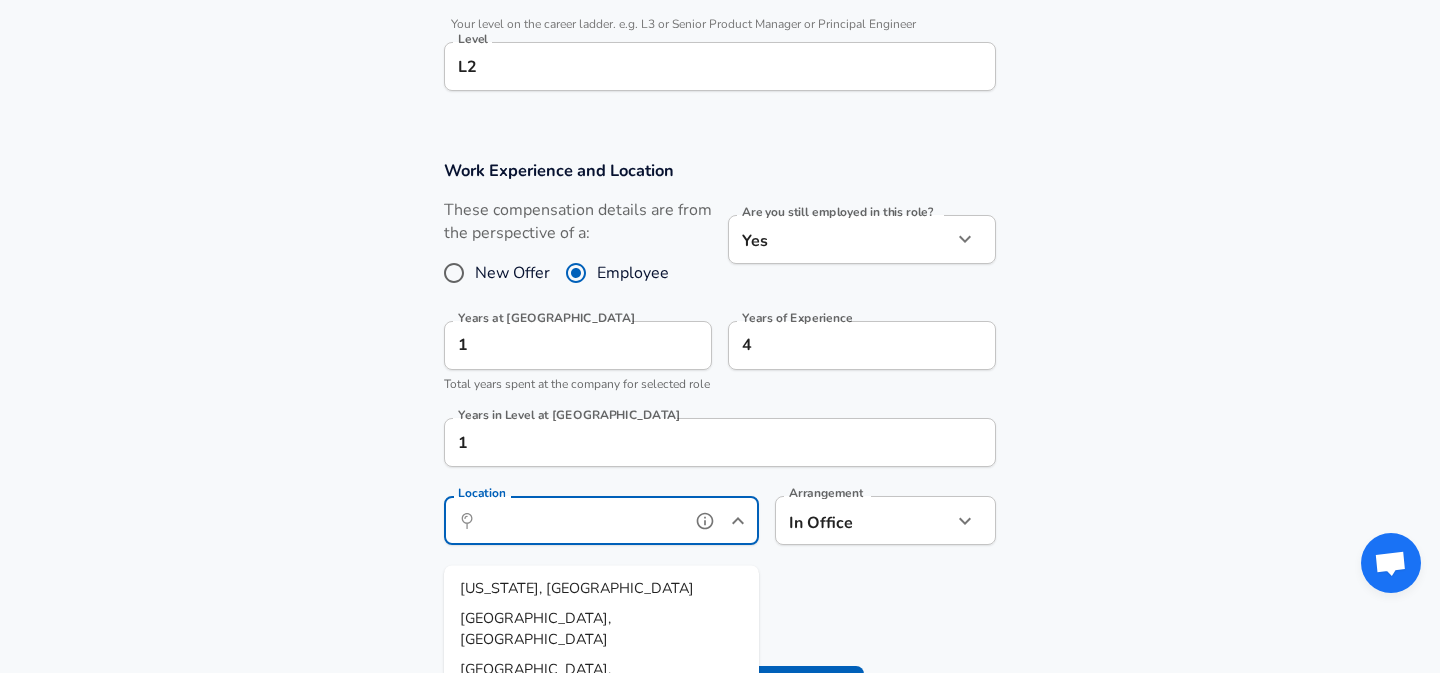scroll, scrollTop: 0, scrollLeft: 0, axis: both 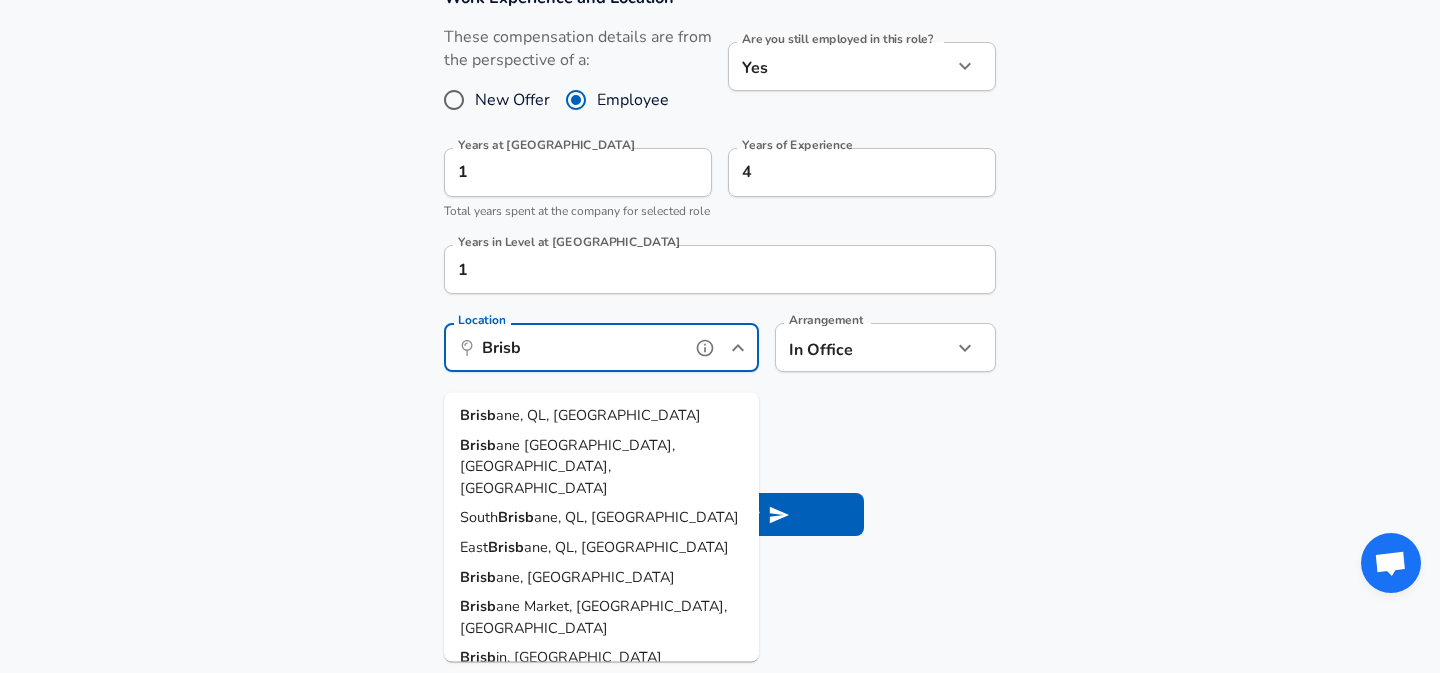 click on "ane, QL, [GEOGRAPHIC_DATA]" at bounding box center [598, 415] 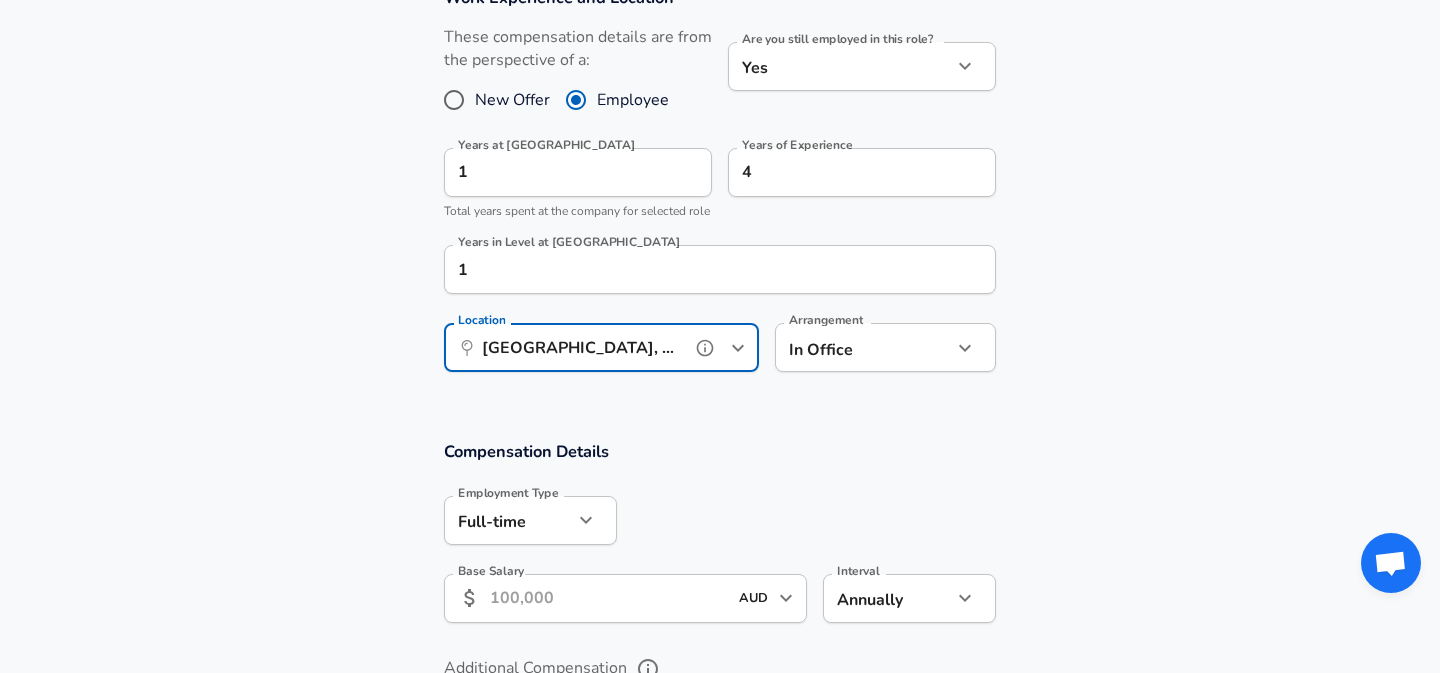 type on "[GEOGRAPHIC_DATA], [GEOGRAPHIC_DATA], [GEOGRAPHIC_DATA]" 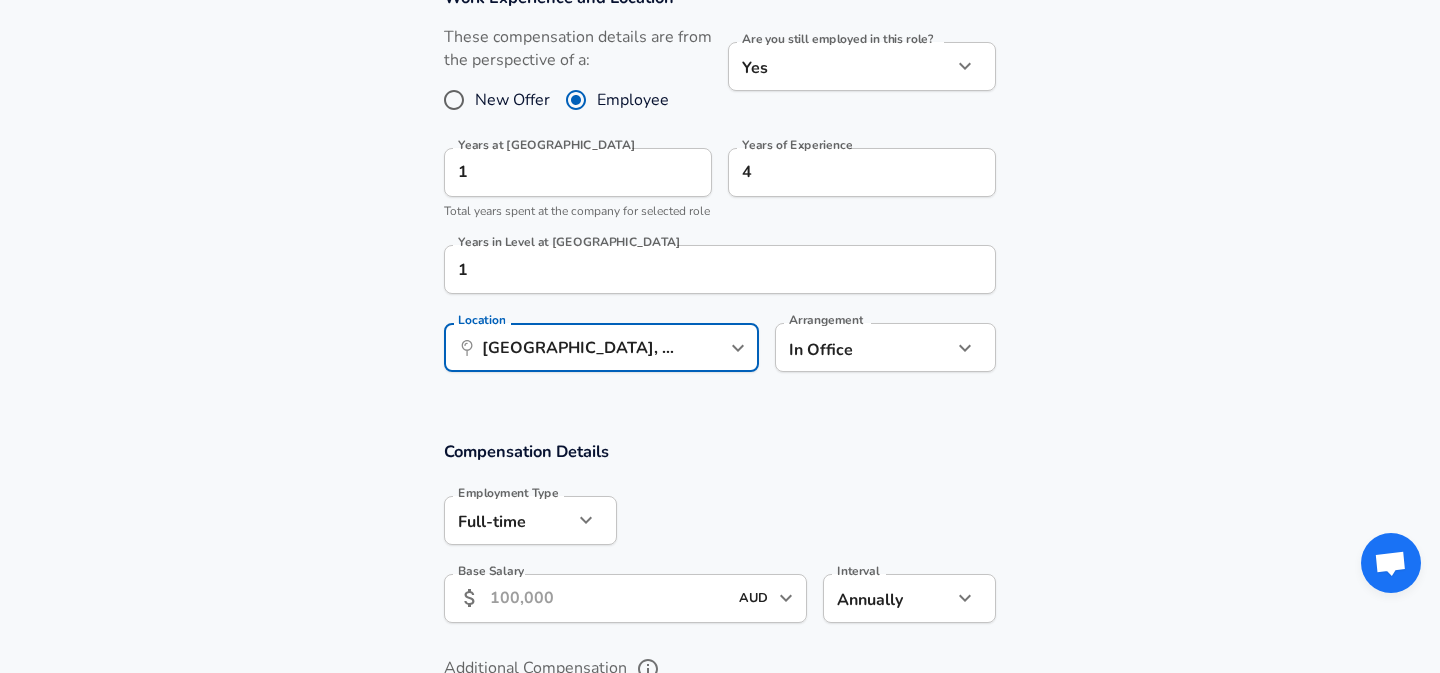 click on "Restart Add Your Salary Upload your offer letter   to verify your submission Enhance Privacy and Anonymity No Automatically hides specific fields until there are enough submissions to safely display the full details.   More Details Based on your submission and the data points that we have already collected, we will automatically hide and anonymize specific fields if there aren't enough data points to remain sufficiently anonymous. Company & Title Information   Enter the company you received your offer from Company Virgin Australia Company   Select the title that closest resembles your official title. This should be similar to the title that was present on your offer letter. Title Data Scientist Title Job Family Data Scientist Job Family   Select a Specialization that best fits your role. If you can't find one, select 'Other' to enter a custom specialization Select Specialization Other Other Select Specialization   Specialization (Other) Commercial Specialization (Other)   Level L2 Level New Offer Employee Yes" at bounding box center [720, -667] 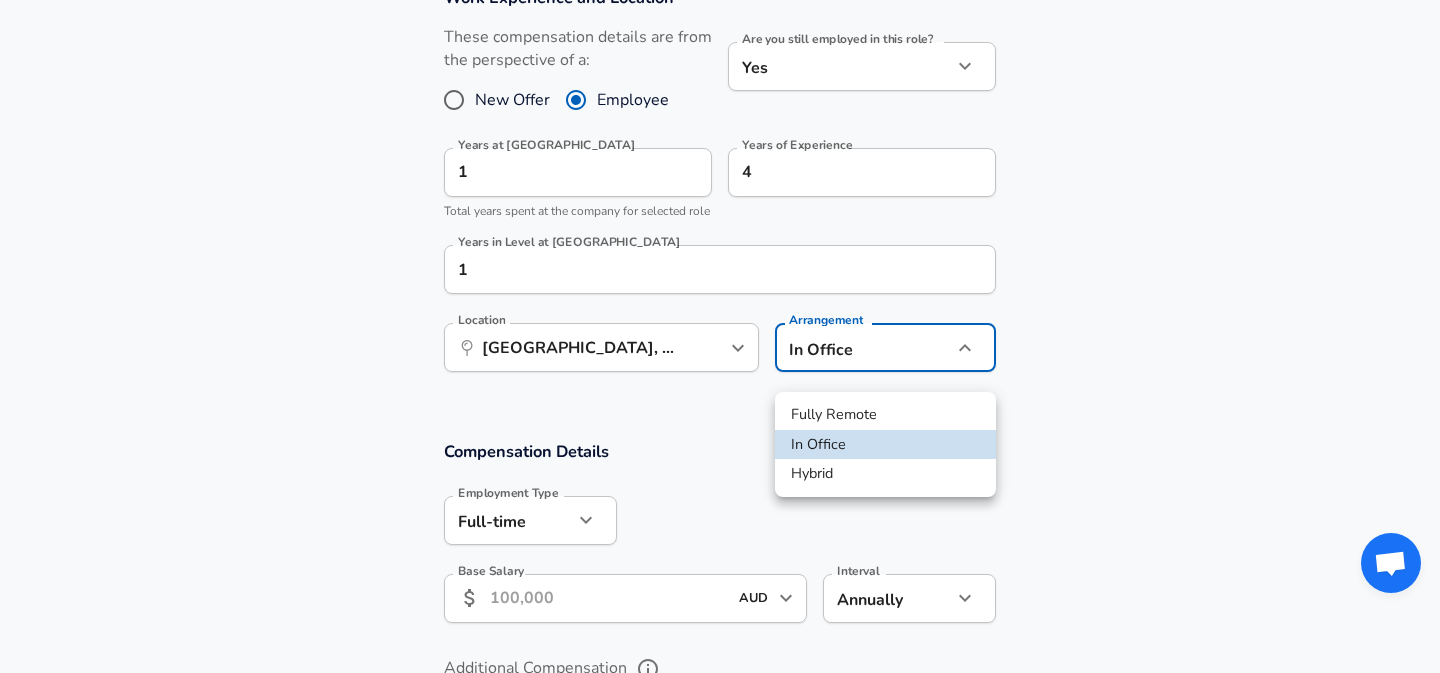click on "Hybrid" at bounding box center (885, 474) 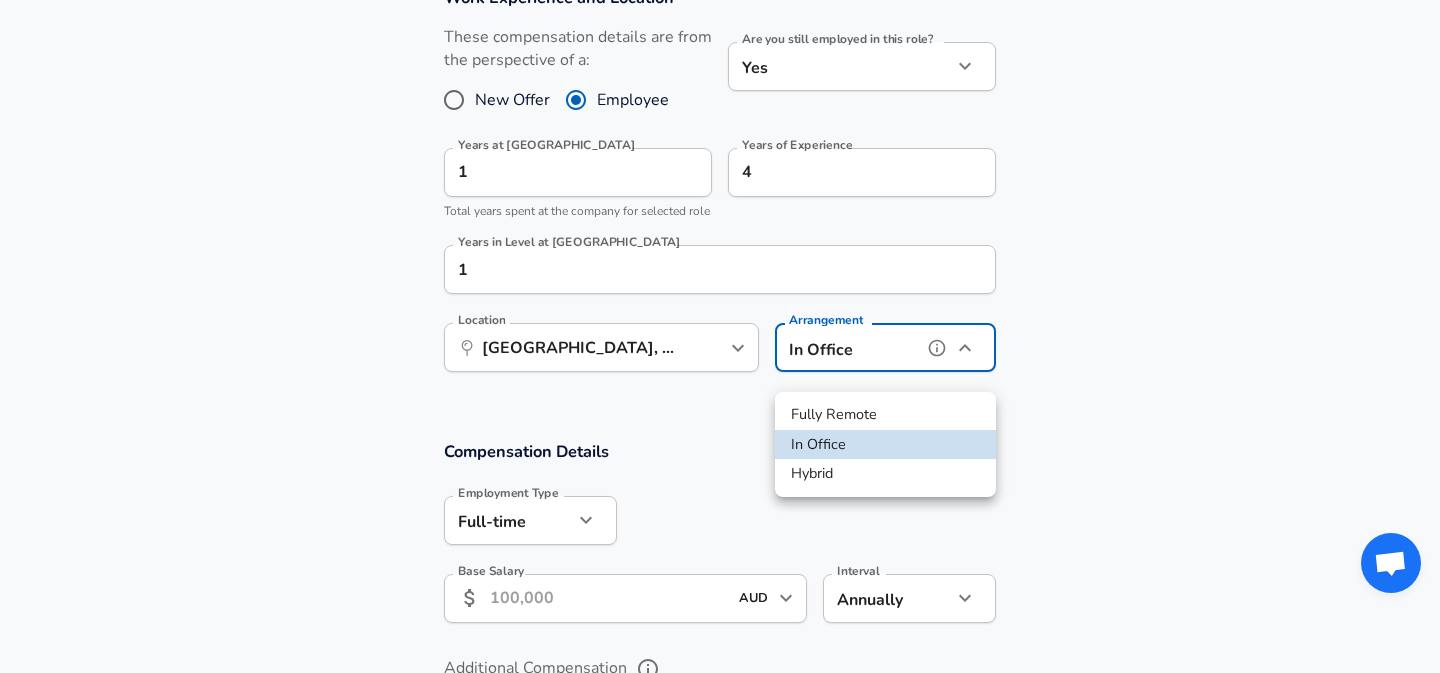 type on "hybrid" 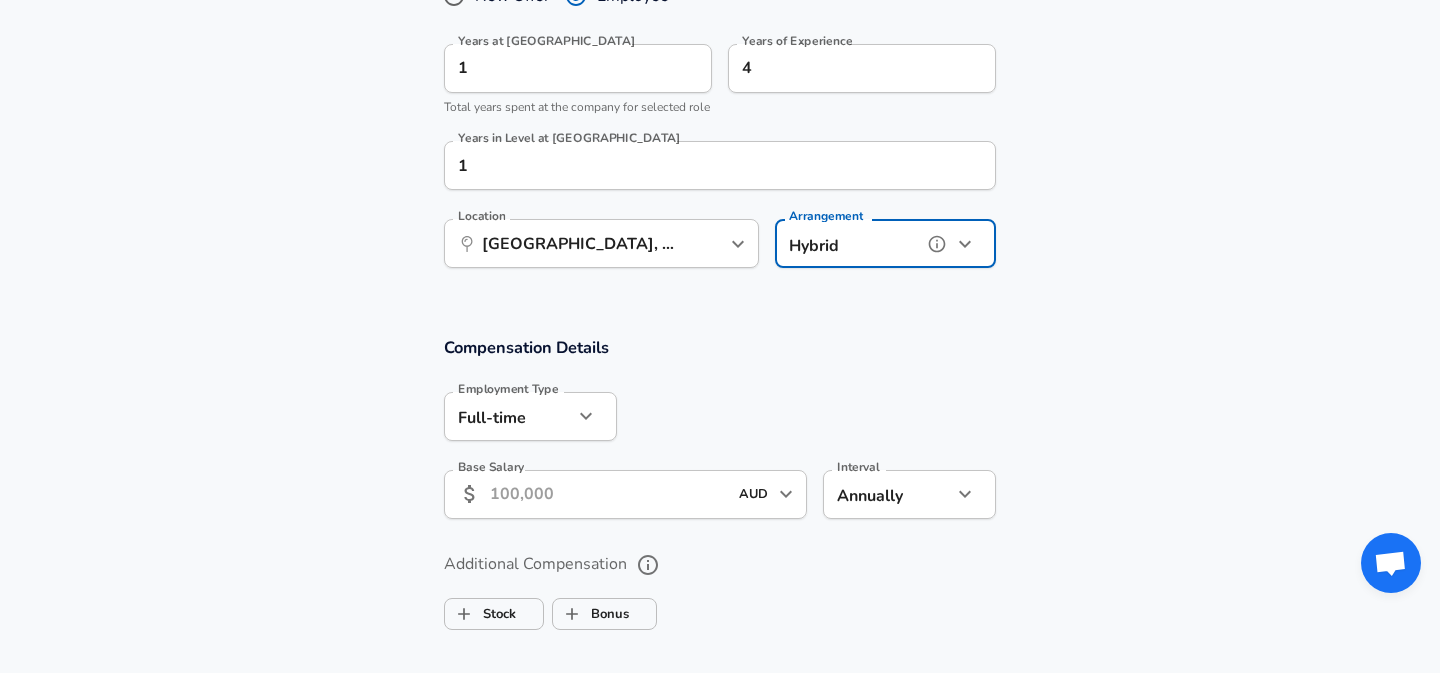 scroll, scrollTop: 1137, scrollLeft: 0, axis: vertical 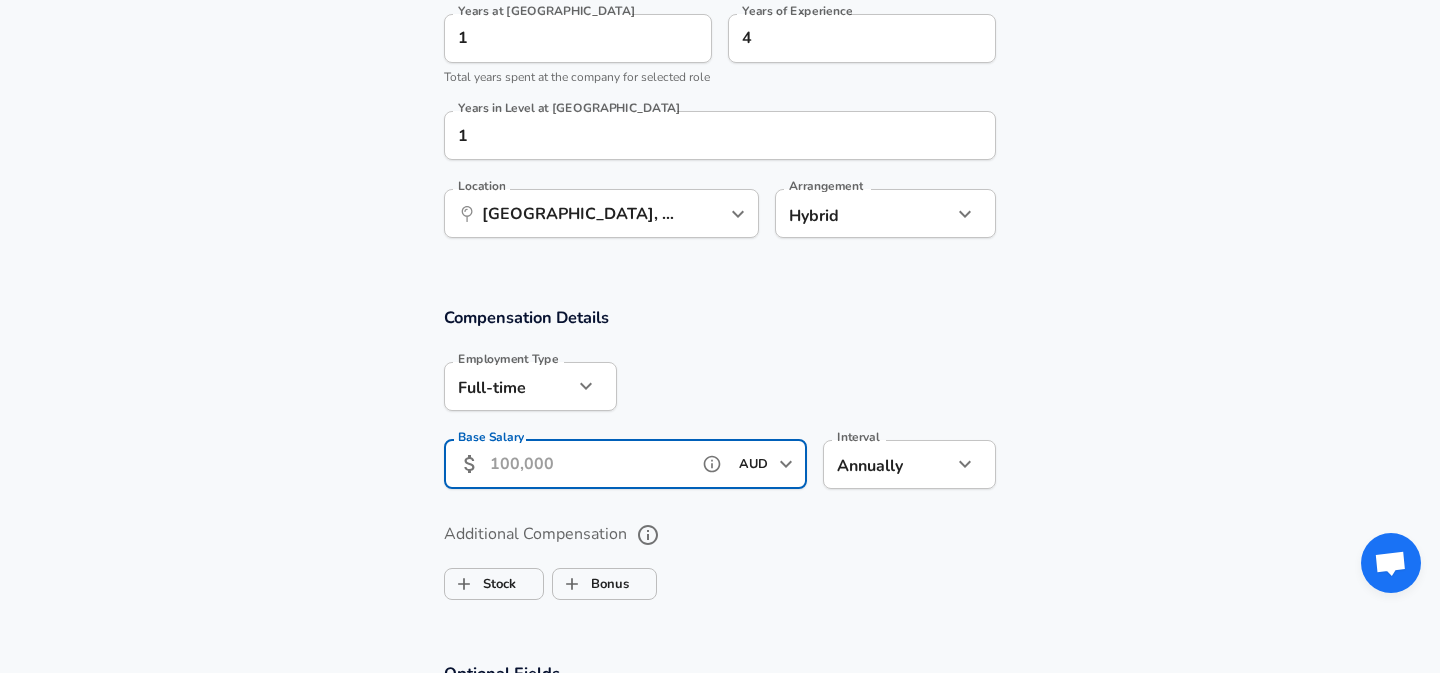 click on "Base Salary" at bounding box center [589, 464] 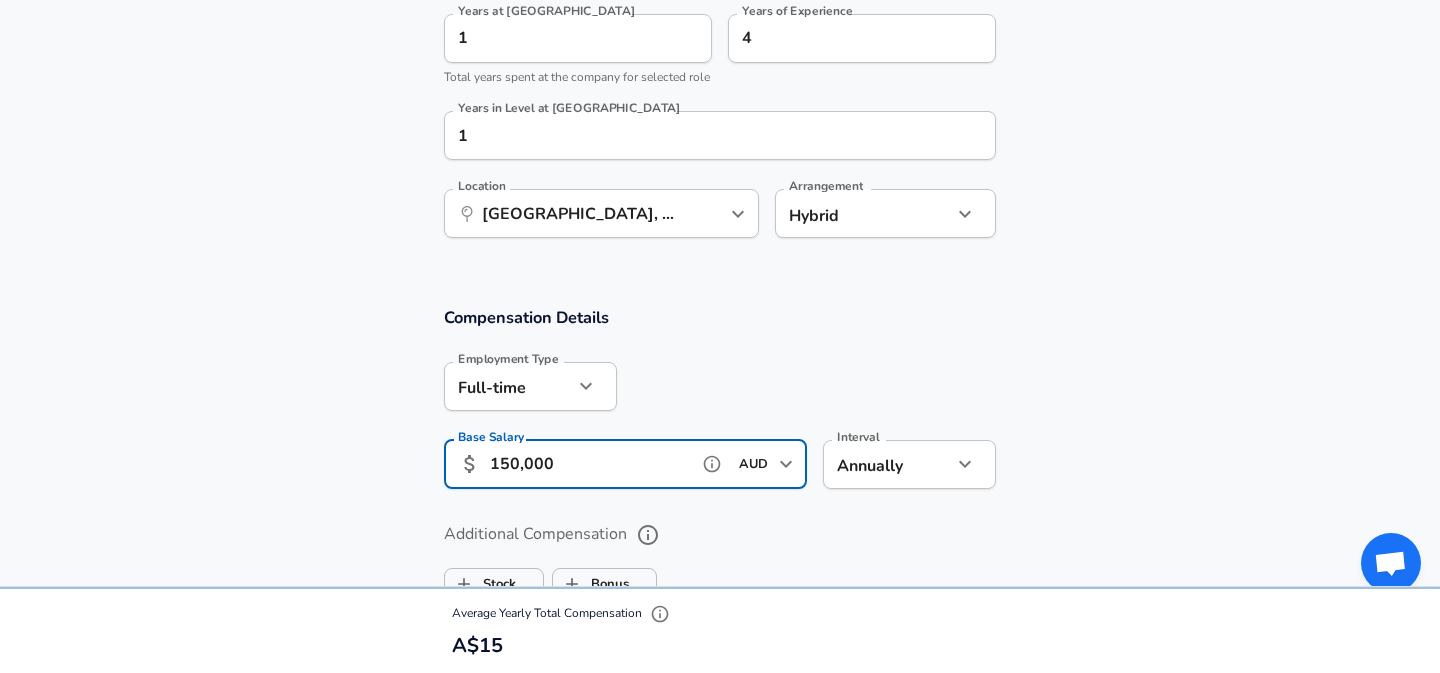 scroll, scrollTop: 0, scrollLeft: 0, axis: both 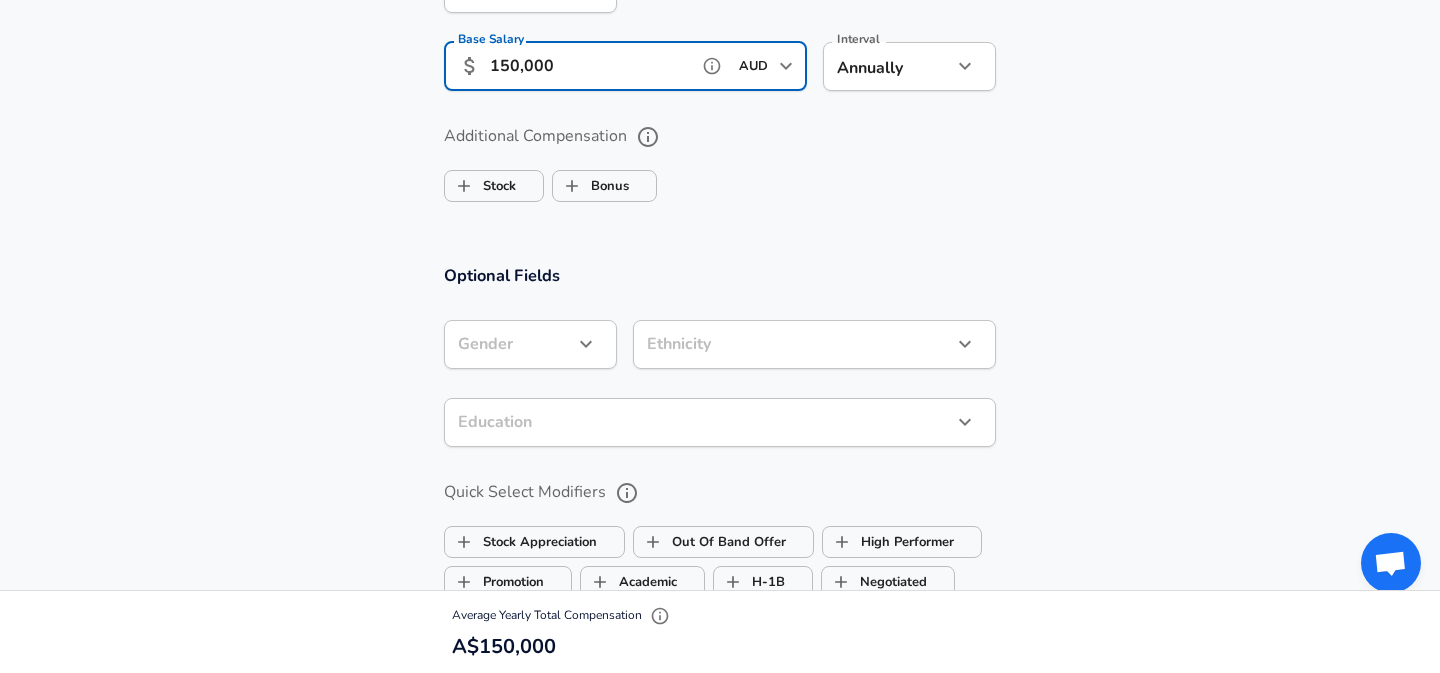 type on "150,000" 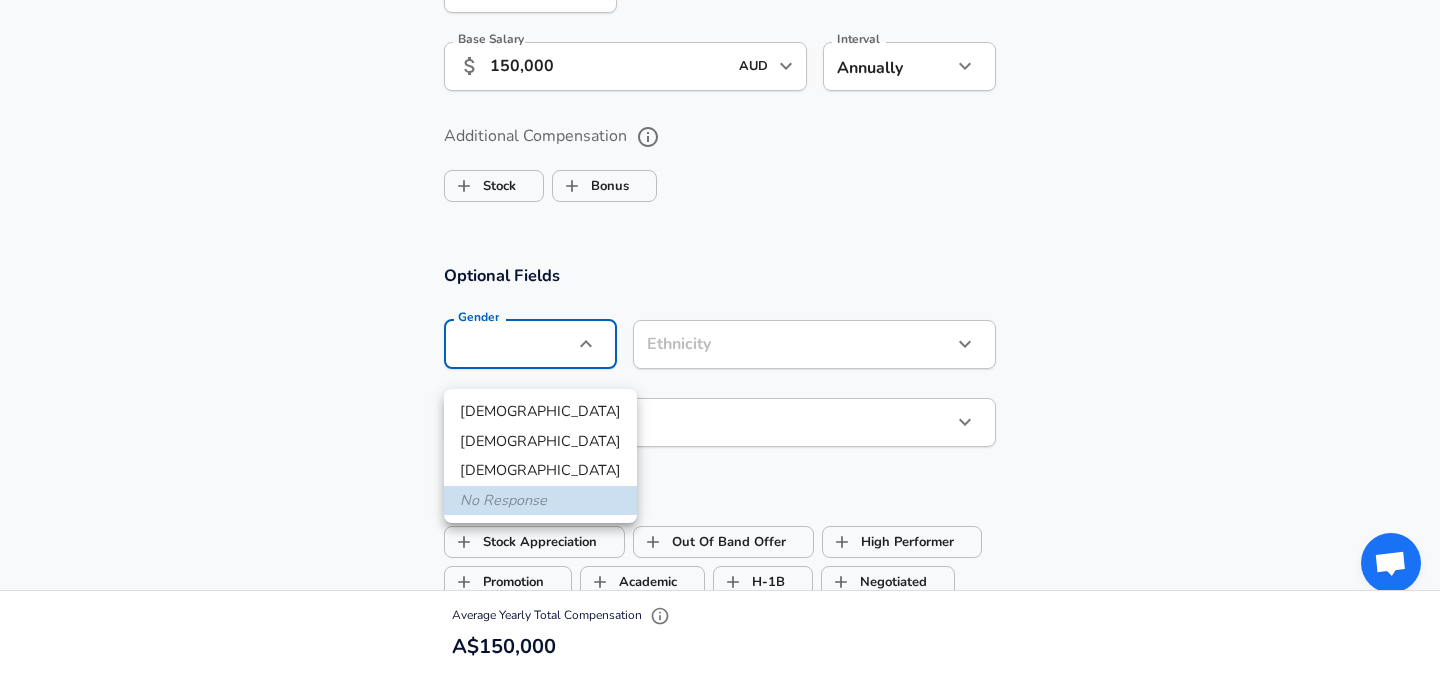 click on "Restart Add Your Salary Upload your offer letter   to verify your submission Enhance Privacy and Anonymity No Automatically hides specific fields until there are enough submissions to safely display the full details.   More Details Based on your submission and the data points that we have already collected, we will automatically hide and anonymize specific fields if there aren't enough data points to remain sufficiently anonymous. Company & Title Information   Enter the company you received your offer from Company Virgin Australia Company   Select the title that closest resembles your official title. This should be similar to the title that was present on your offer letter. Title Data Scientist Title Job Family Data Scientist Job Family   Select a Specialization that best fits your role. If you can't find one, select 'Other' to enter a custom specialization Select Specialization Other Other Select Specialization   Specialization (Other) Commercial Specialization (Other)   Level L2 Level New Offer Employee Yes" at bounding box center [720, -1199] 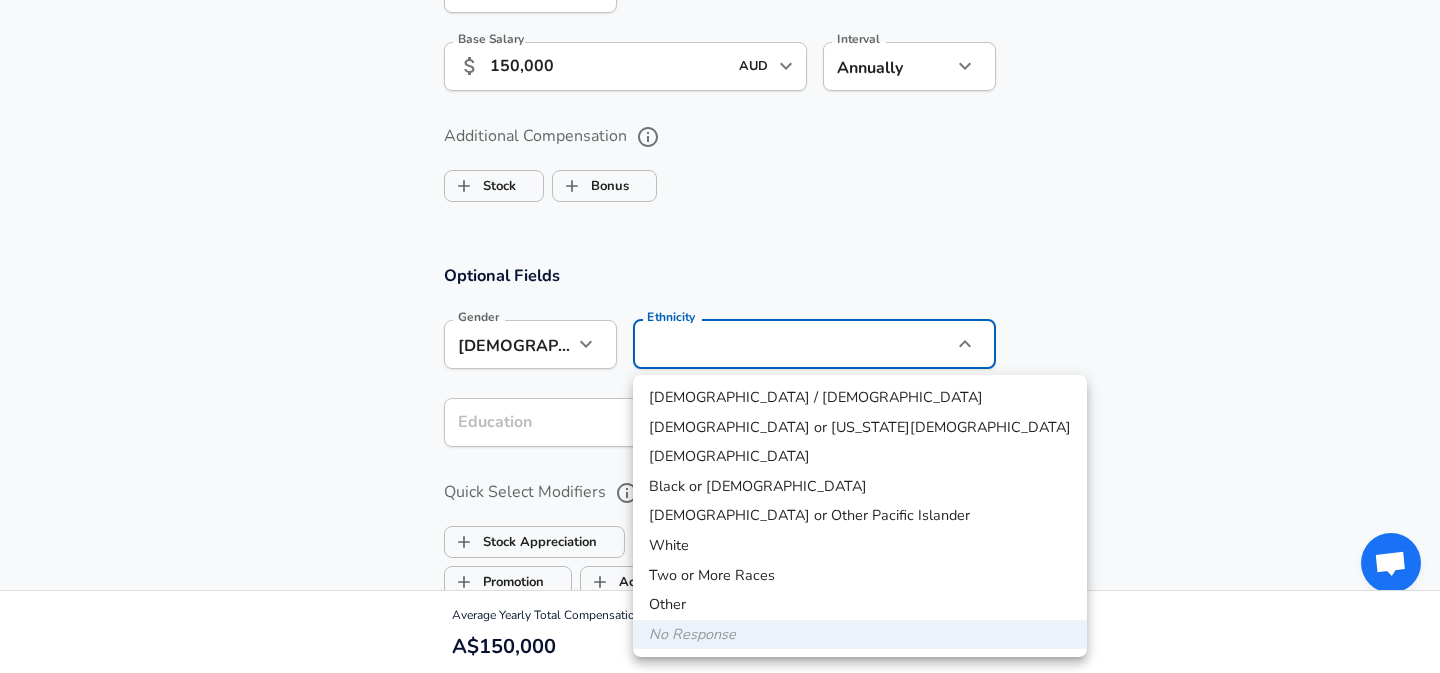 click on "Restart Add Your Salary Upload your offer letter   to verify your submission Enhance Privacy and Anonymity No Automatically hides specific fields until there are enough submissions to safely display the full details.   More Details Based on your submission and the data points that we have already collected, we will automatically hide and anonymize specific fields if there aren't enough data points to remain sufficiently anonymous. Company & Title Information   Enter the company you received your offer from Company Virgin Australia Company   Select the title that closest resembles your official title. This should be similar to the title that was present on your offer letter. Title Data Scientist Title Job Family Data Scientist Job Family   Select a Specialization that best fits your role. If you can't find one, select 'Other' to enter a custom specialization Select Specialization Other Other Select Specialization   Specialization (Other) Commercial Specialization (Other)   Level L2 Level New Offer Employee Yes" at bounding box center [720, -1199] 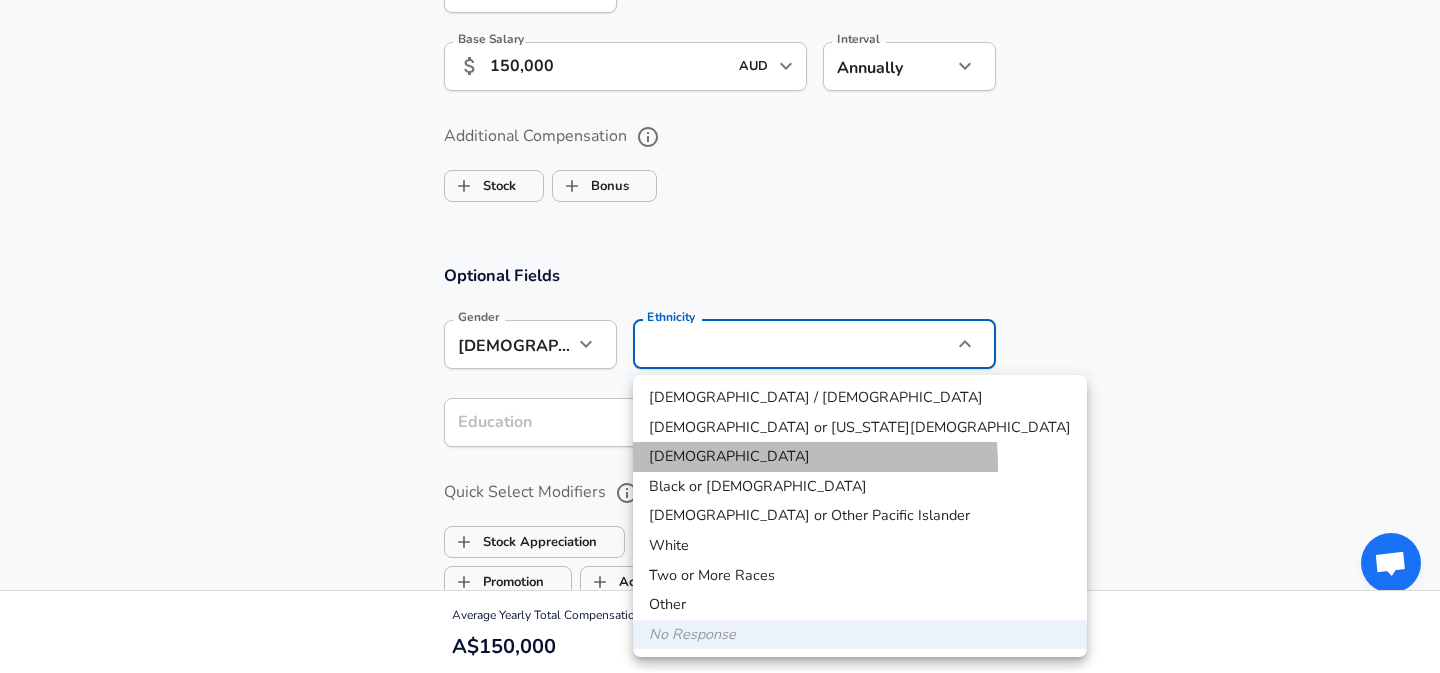 click on "[DEMOGRAPHIC_DATA]" at bounding box center [860, 457] 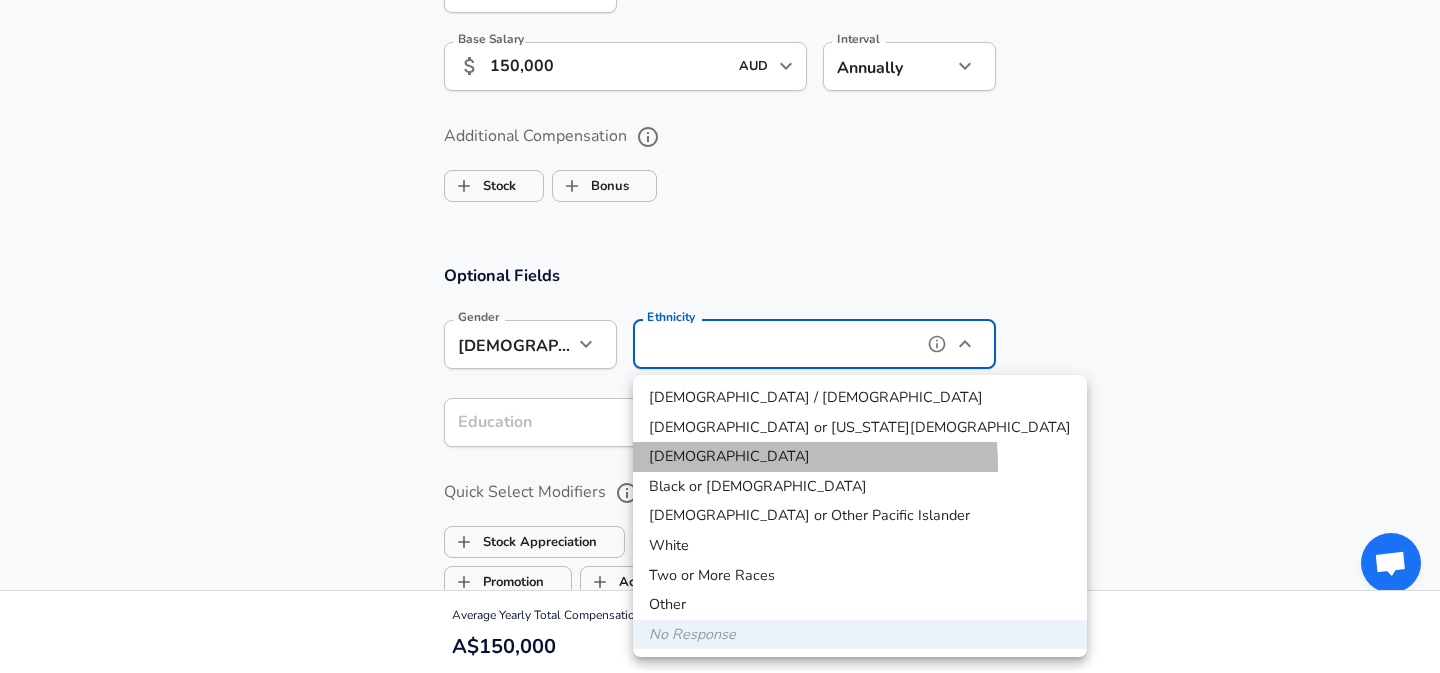 type on "[DEMOGRAPHIC_DATA]" 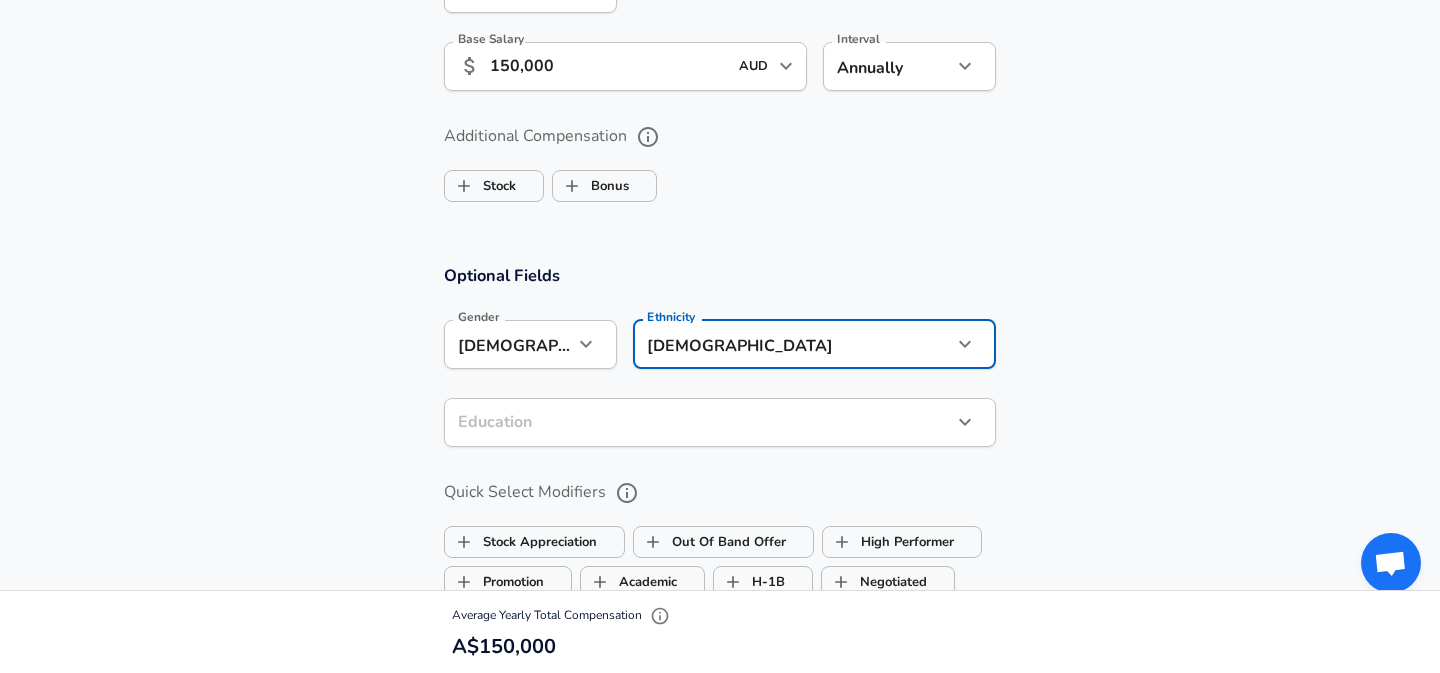 click on "Restart Add Your Salary Upload your offer letter   to verify your submission Enhance Privacy and Anonymity No Automatically hides specific fields until there are enough submissions to safely display the full details.   More Details Based on your submission and the data points that we have already collected, we will automatically hide and anonymize specific fields if there aren't enough data points to remain sufficiently anonymous. Company & Title Information   Enter the company you received your offer from Company Virgin Australia Company   Select the title that closest resembles your official title. This should be similar to the title that was present on your offer letter. Title Data Scientist Title Job Family Data Scientist Job Family   Select a Specialization that best fits your role. If you can't find one, select 'Other' to enter a custom specialization Select Specialization Other Other Select Specialization   Specialization (Other) Commercial Specialization (Other)   Level L2 Level New Offer Employee Yes" at bounding box center [720, -1199] 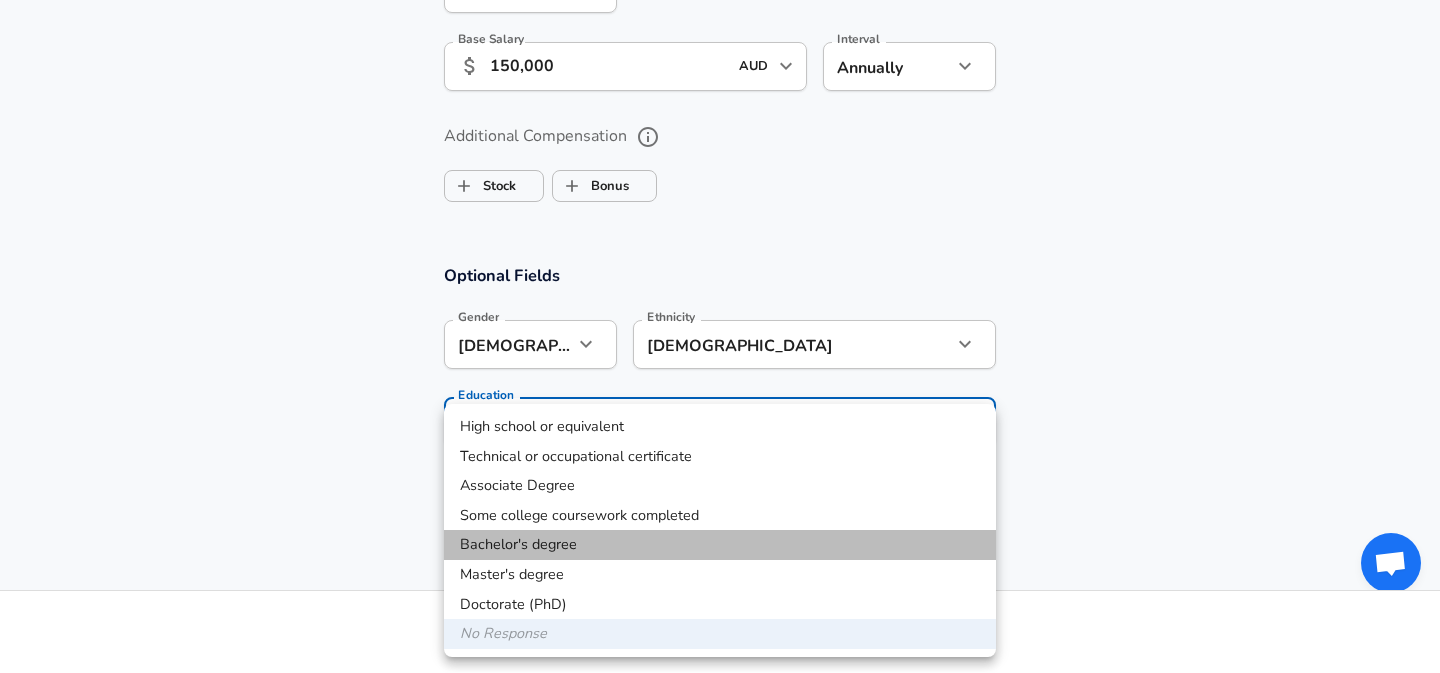 click on "Bachelor's degree" at bounding box center [720, 545] 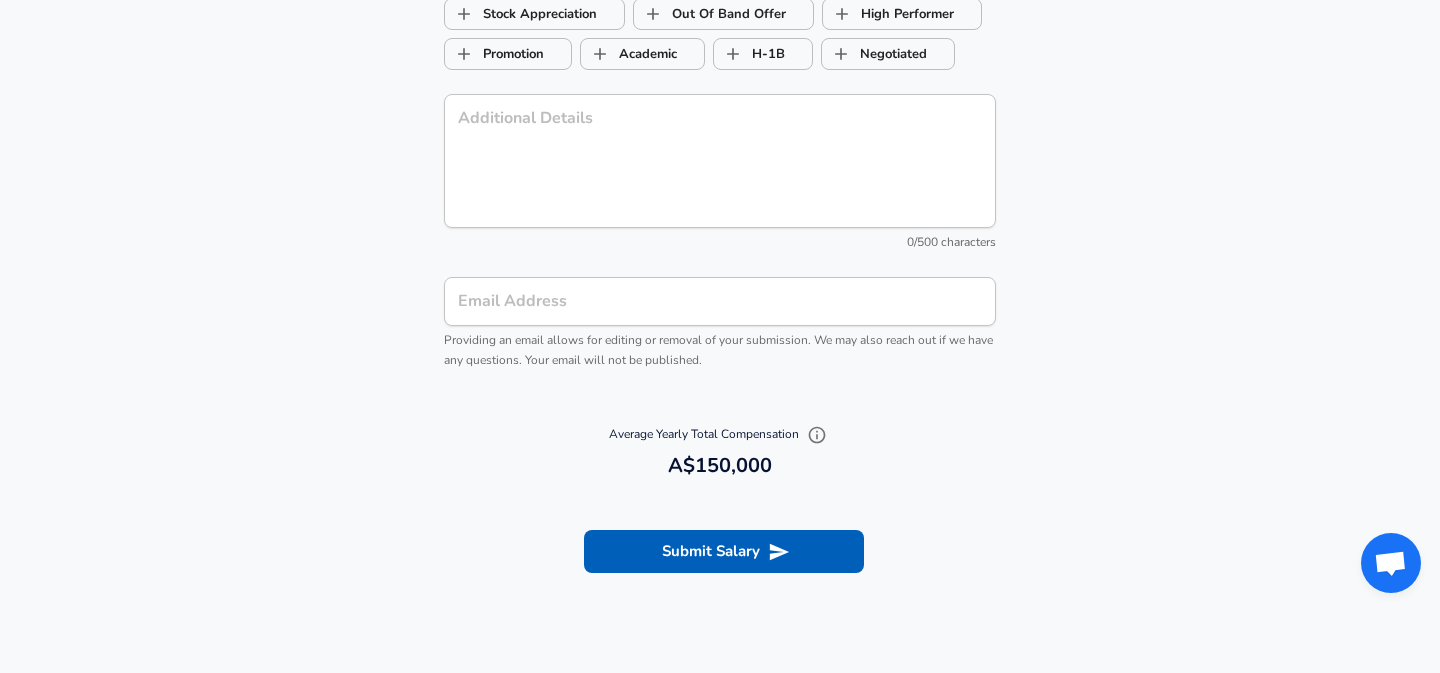 scroll, scrollTop: 2058, scrollLeft: 0, axis: vertical 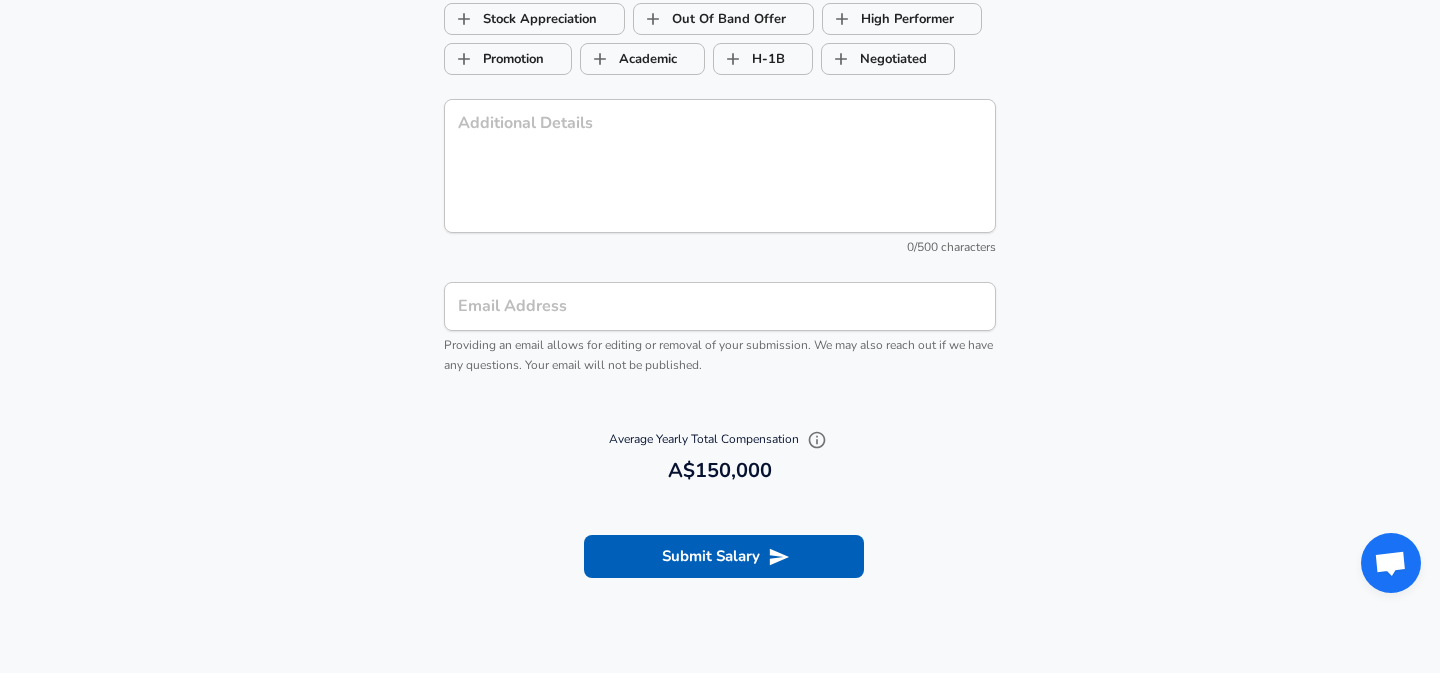 click on "Email Address" at bounding box center [720, 306] 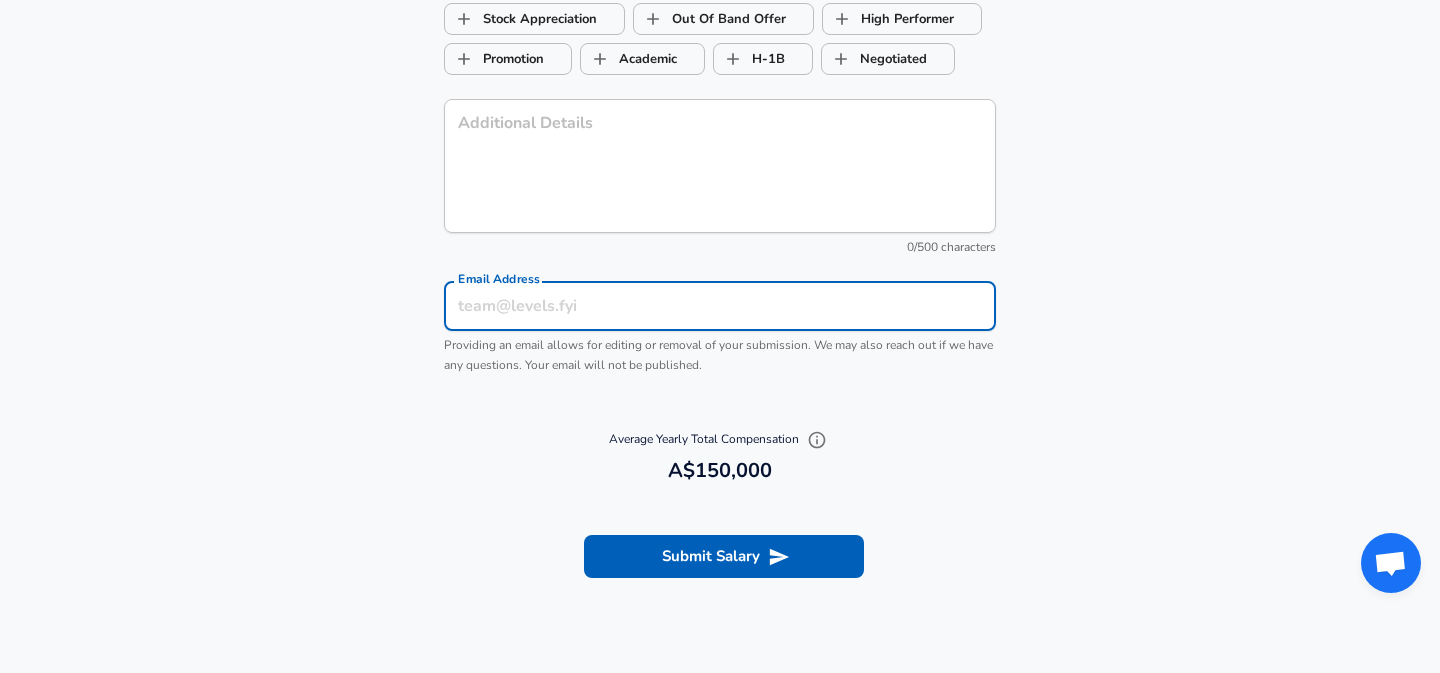type on "[EMAIL_ADDRESS][DOMAIN_NAME]" 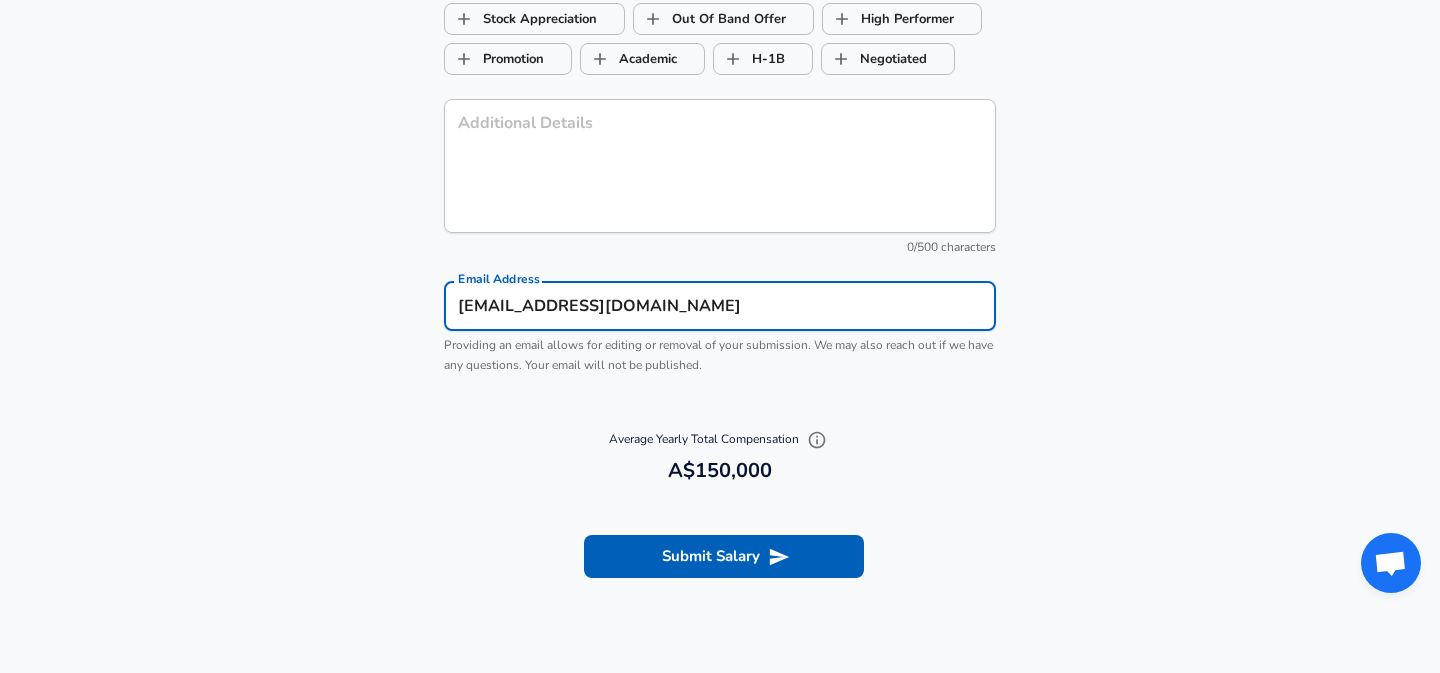 type on "[DEMOGRAPHIC_DATA]" 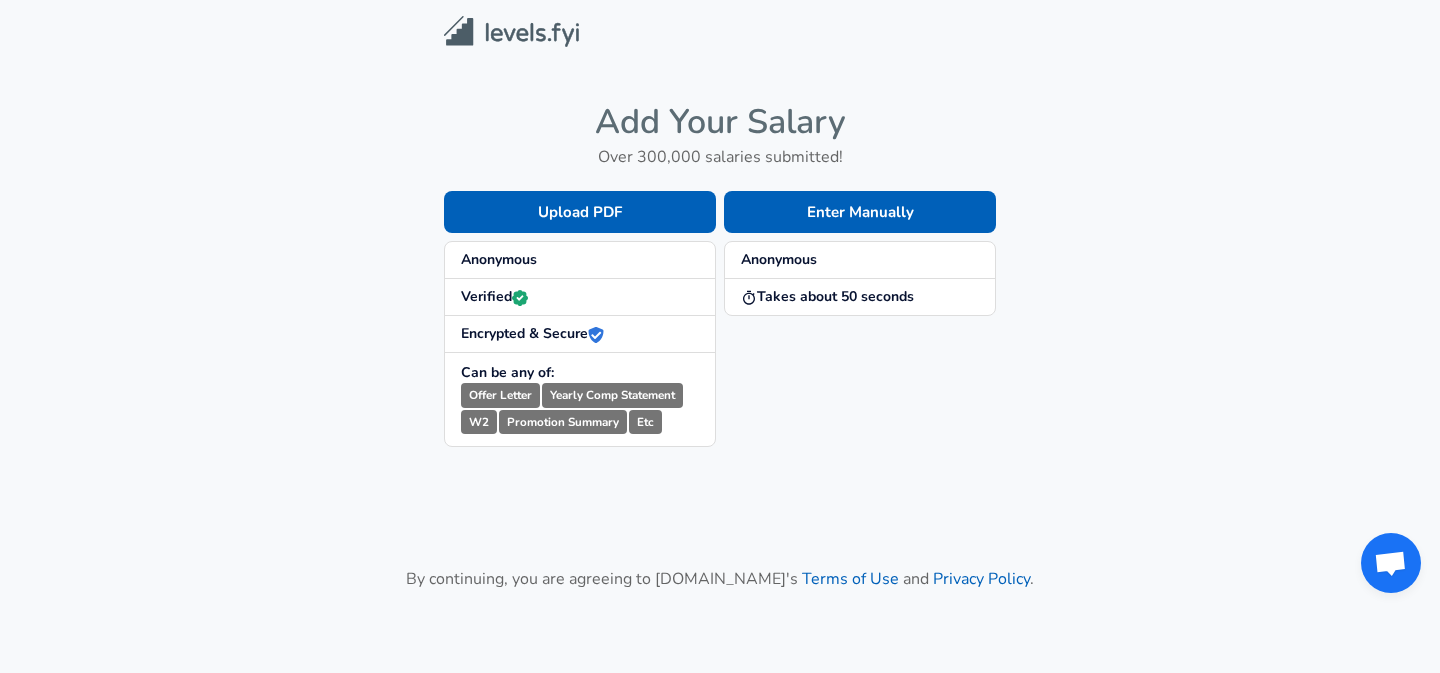 scroll, scrollTop: 0, scrollLeft: 0, axis: both 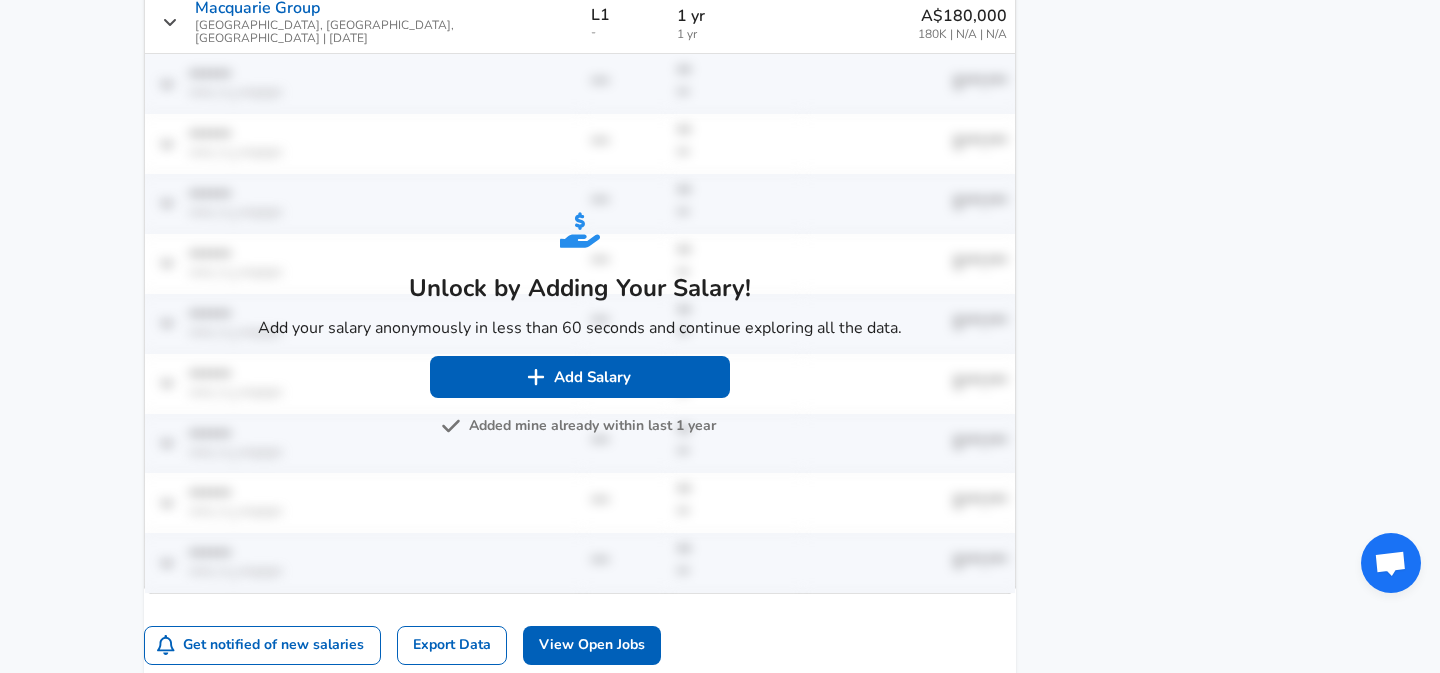 click on "Added mine already within last 1 year" at bounding box center (580, 426) 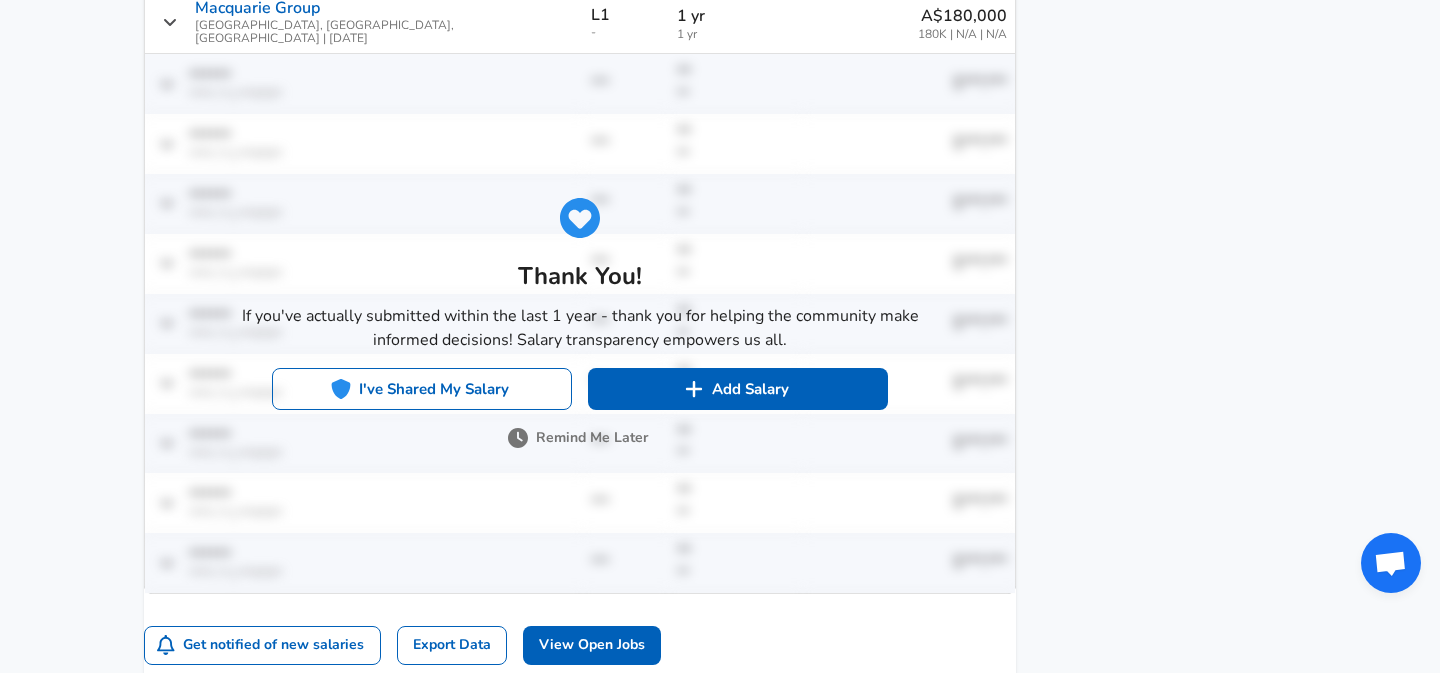click on "I've Shared My Salary" at bounding box center (422, 389) 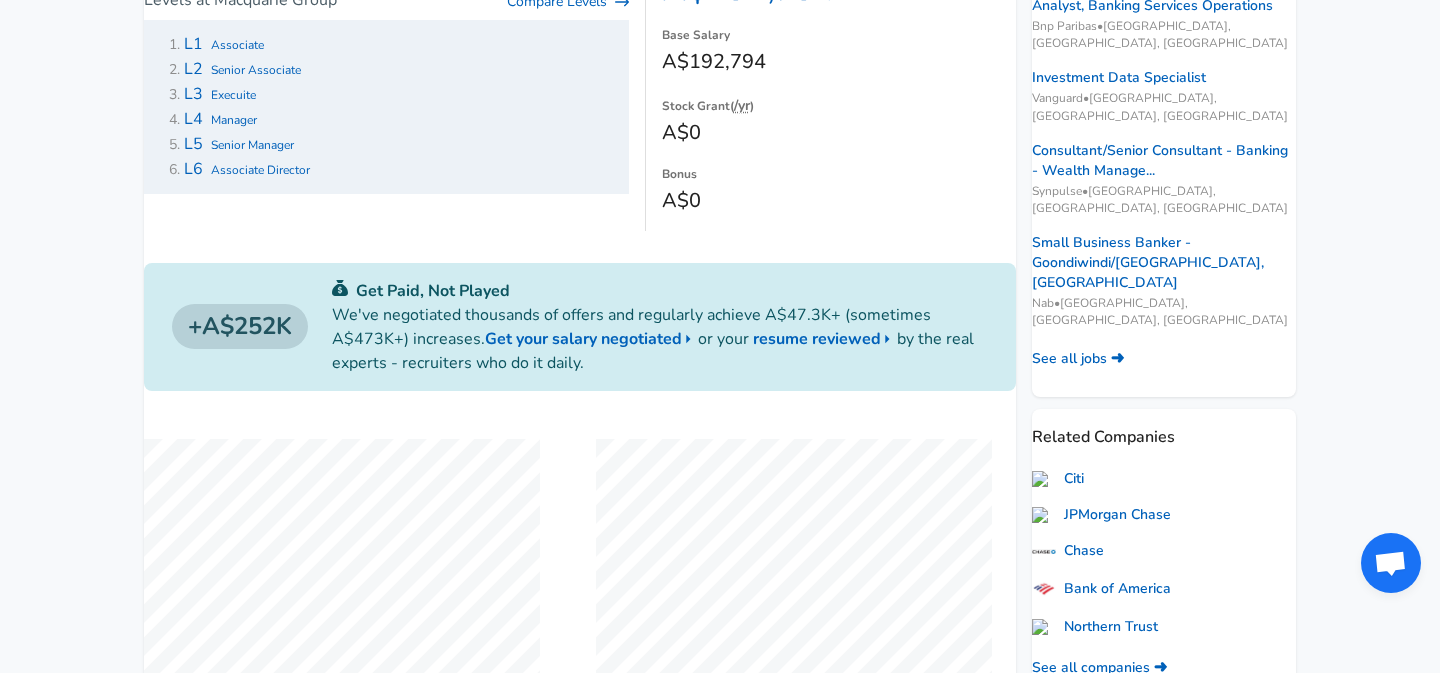 scroll, scrollTop: 377, scrollLeft: 0, axis: vertical 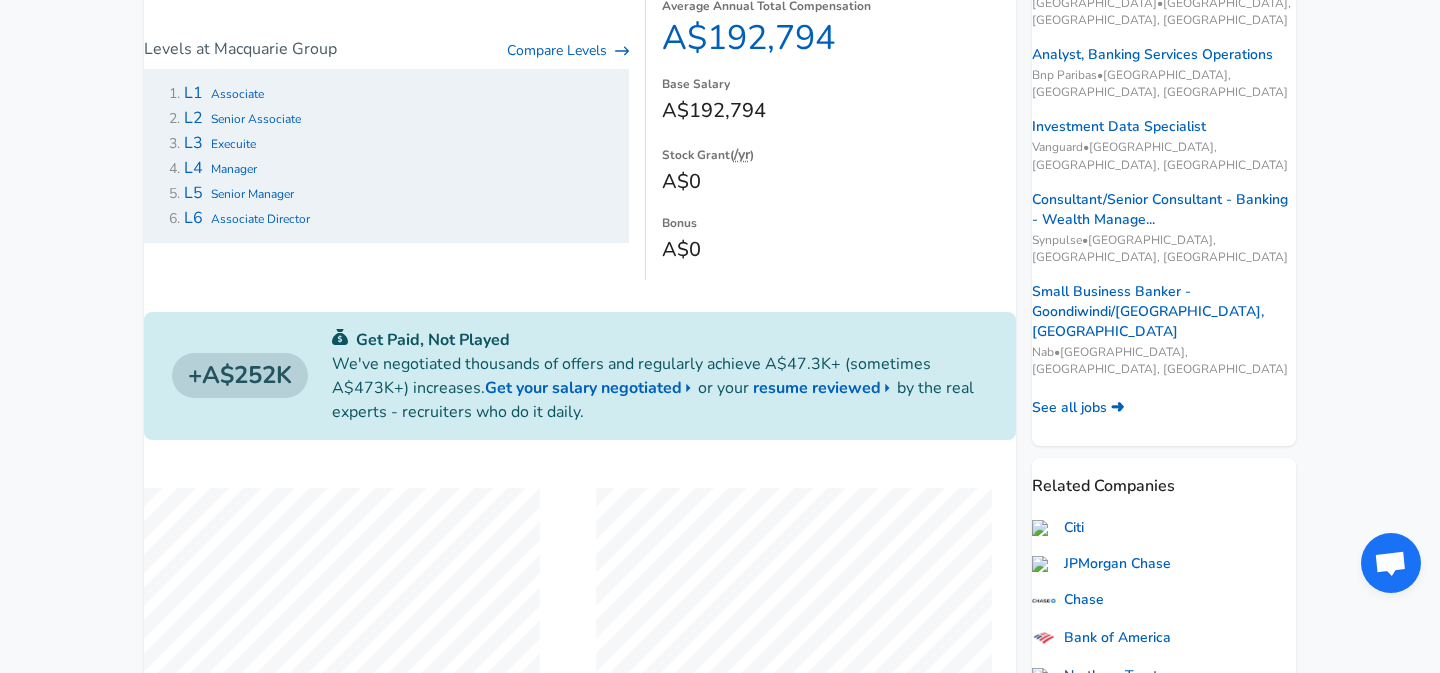 click on "Senior Associate" at bounding box center [256, 119] 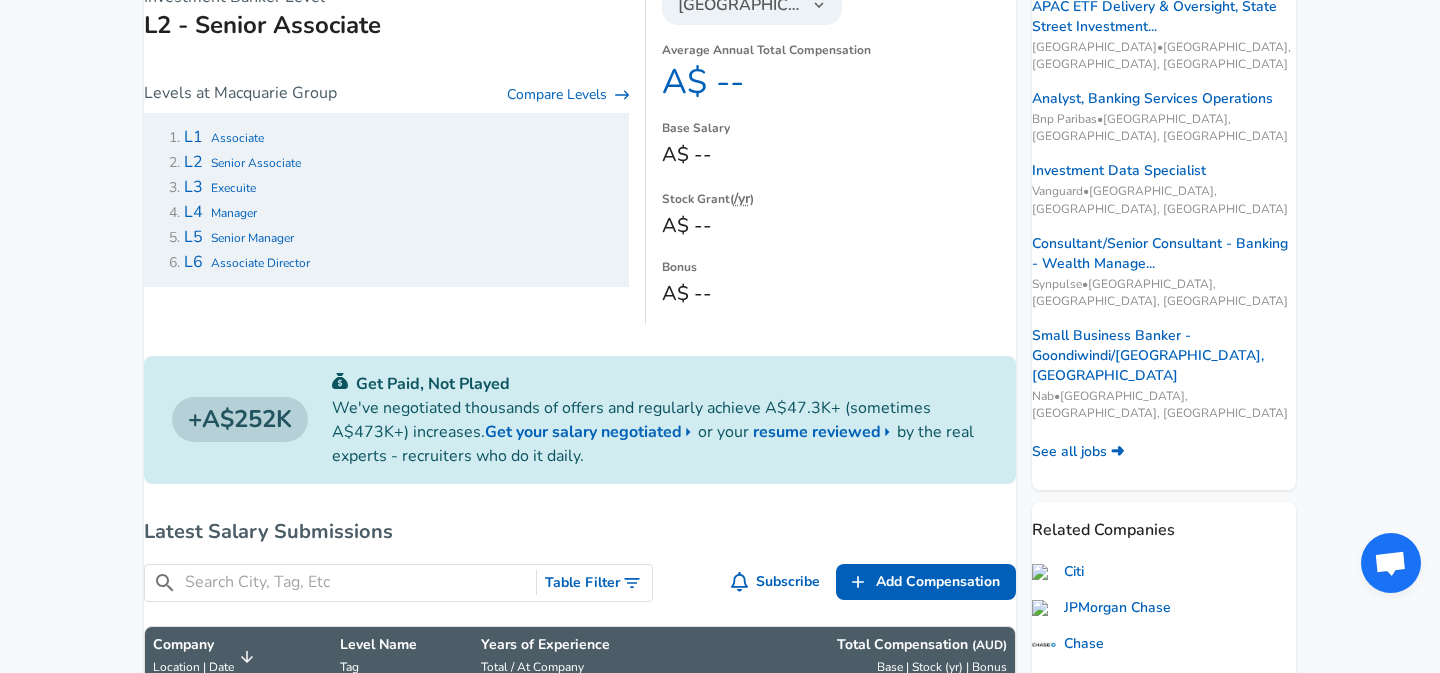 scroll, scrollTop: 284, scrollLeft: 0, axis: vertical 